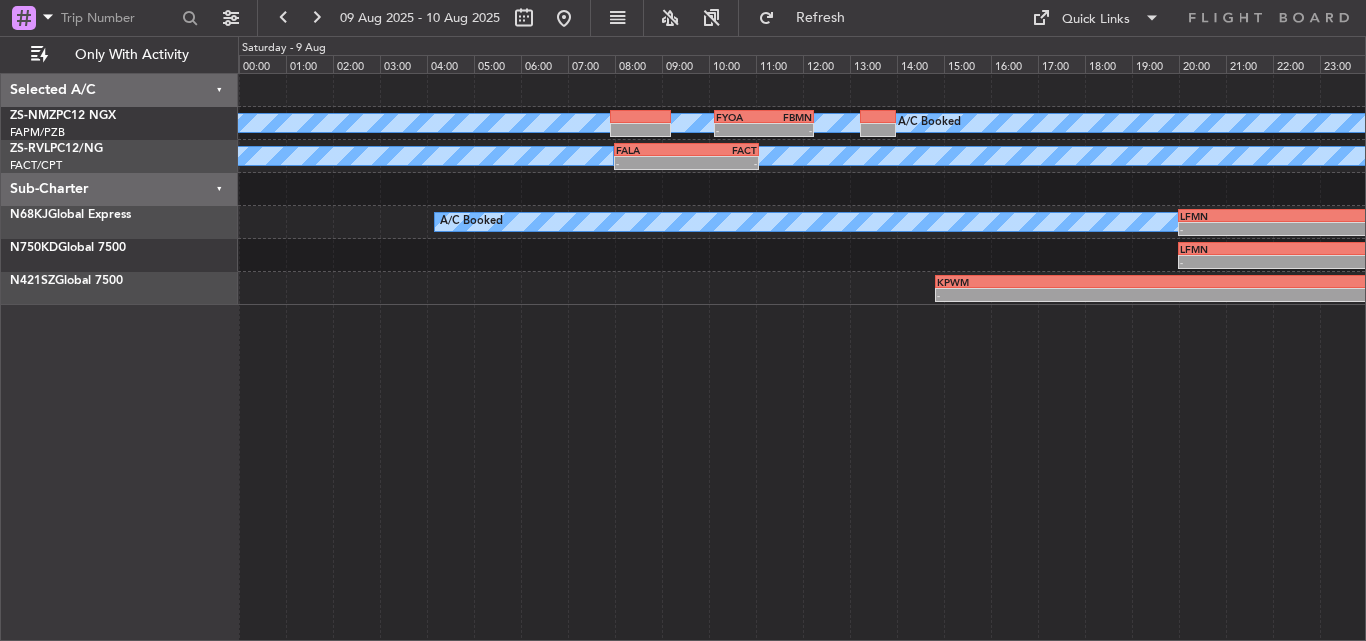 scroll, scrollTop: 0, scrollLeft: 0, axis: both 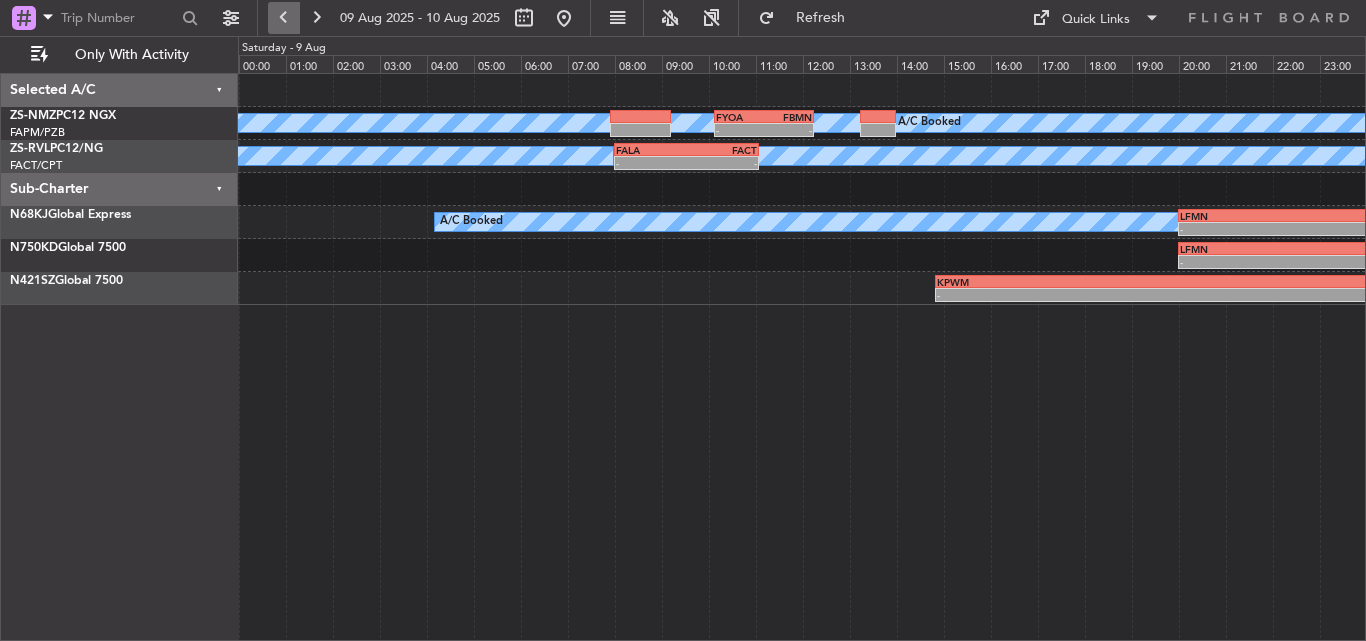click at bounding box center [284, 18] 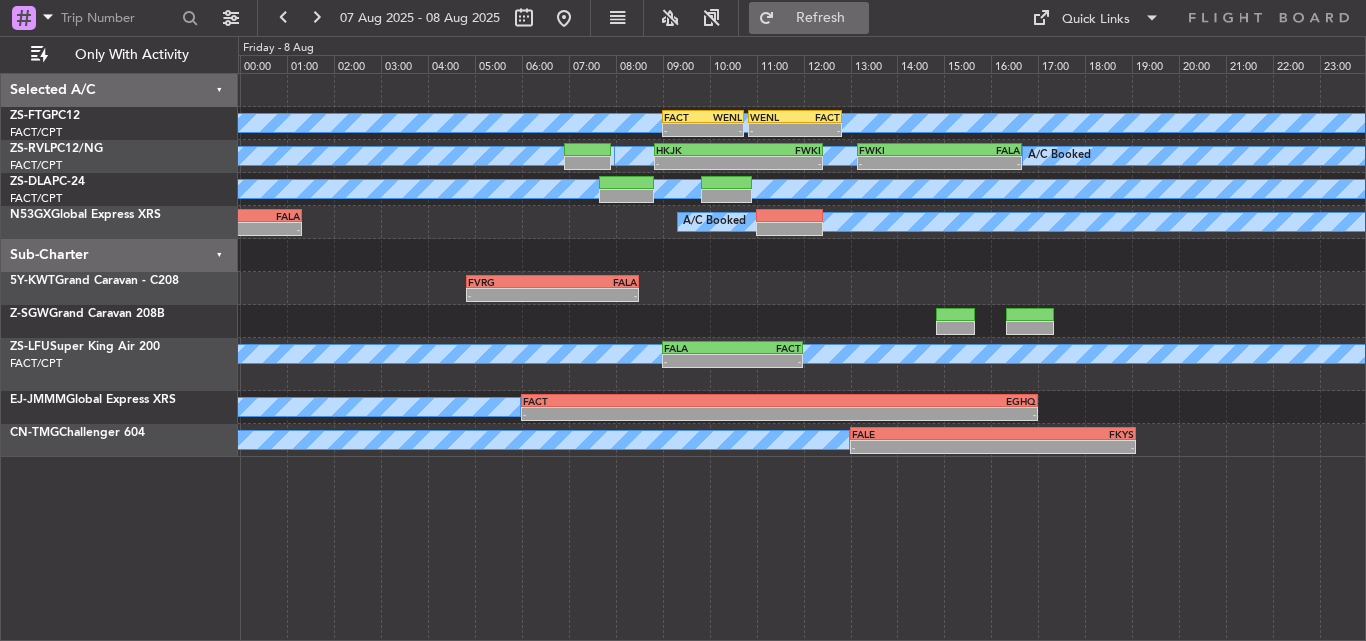 click on "Refresh" 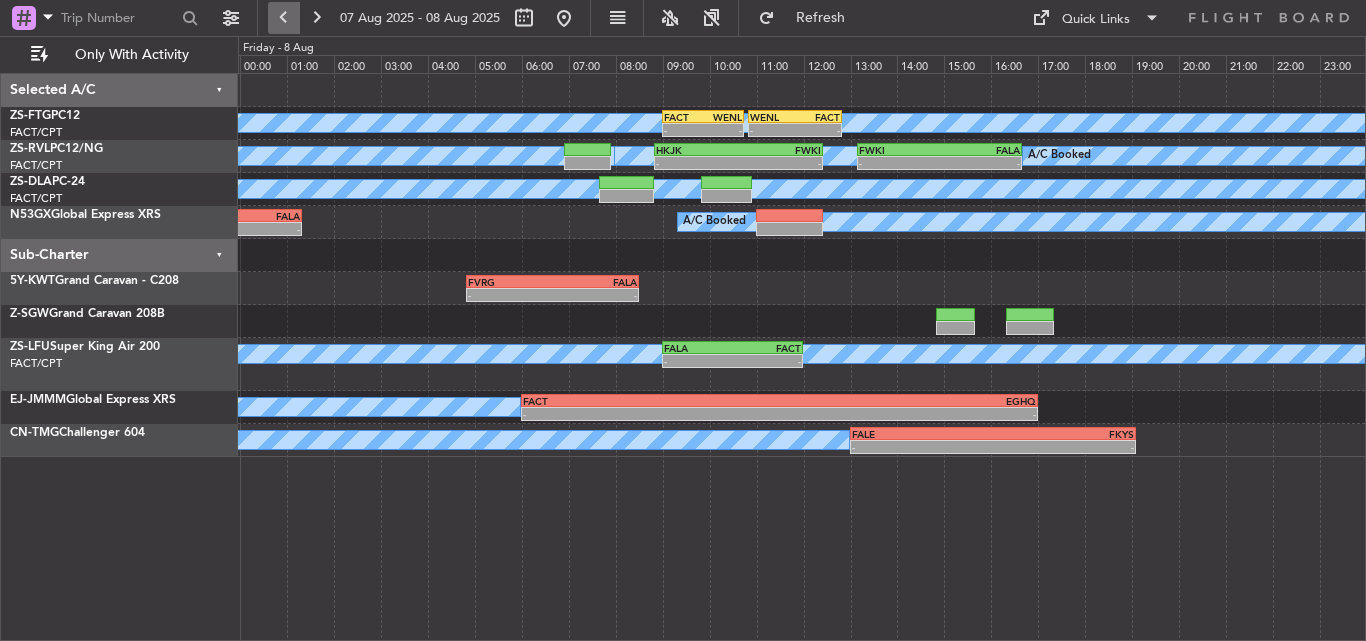 click at bounding box center (284, 18) 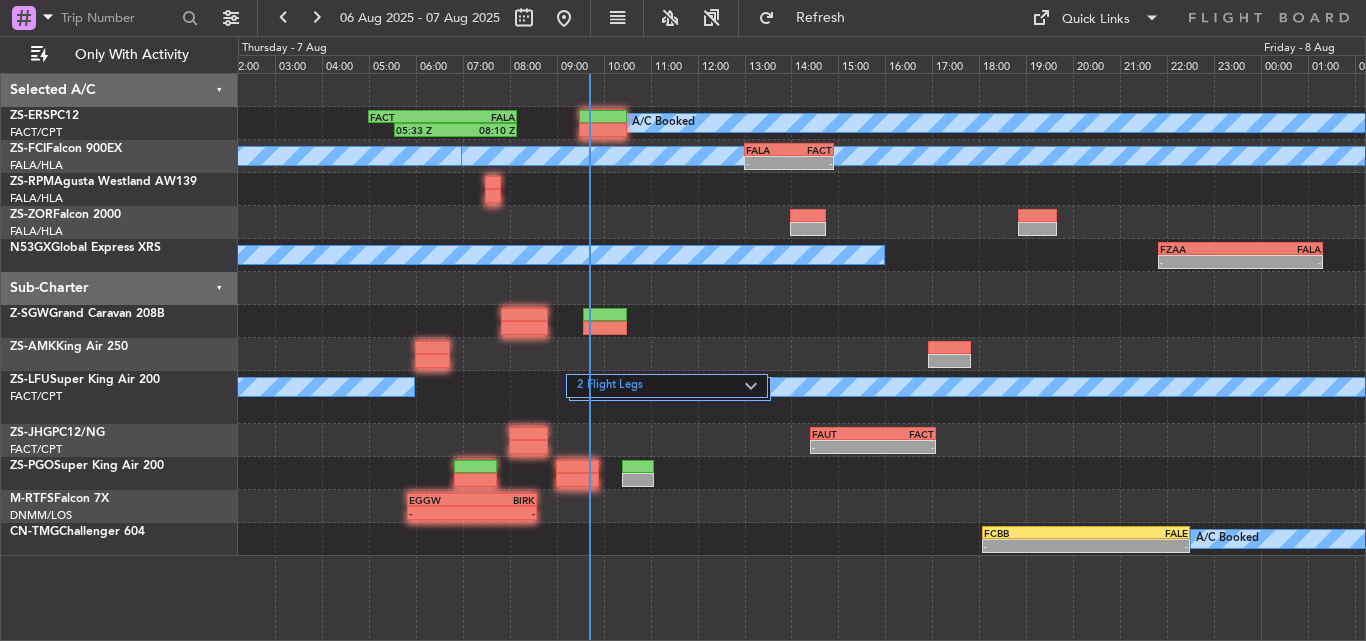 click on "A/C Booked
FACT
[TIME]
FALA
[TIME]
A/C Booked
A/C Booked
-
-
FALA
[TIME]
FACT
[TIME]
A/C Booked
-
-
FZAA
[TIME]
FALA
[TIME]
A/C Booked
FALA
[TIME]
FZAA
[TIME]
-
-
2 Flight Legs
A/C Booked
-
-
FAUT
[TIME]
FACT
[TIME] -" 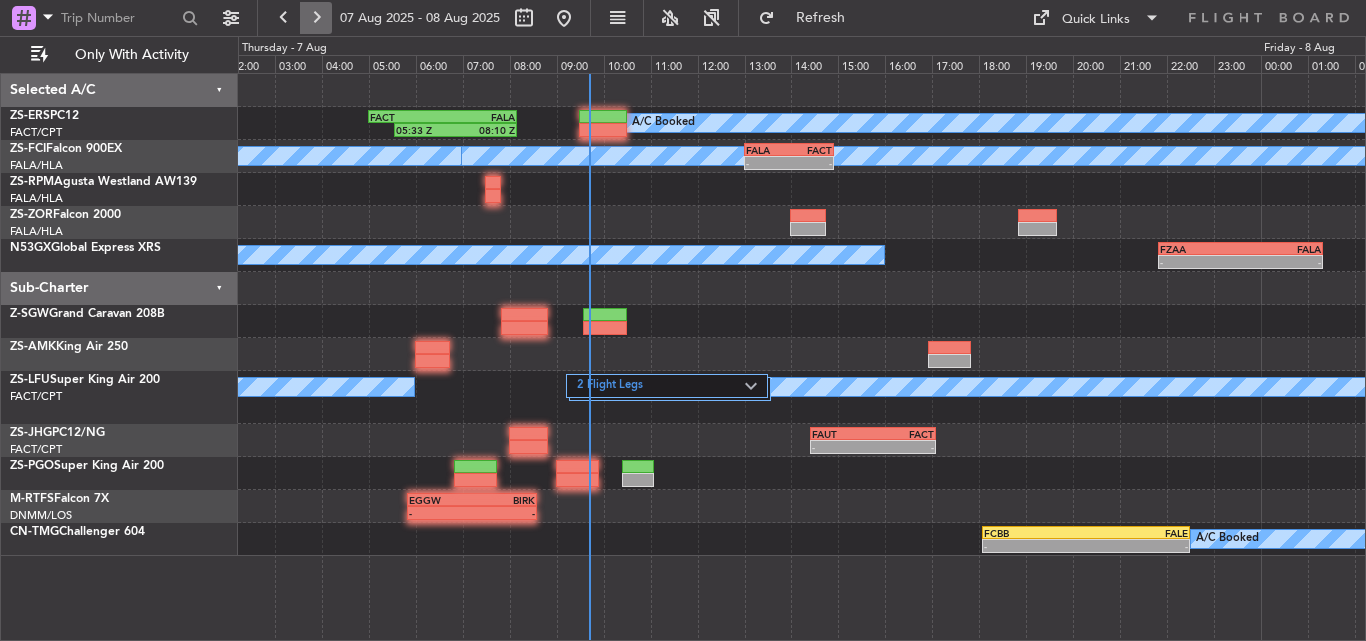 click at bounding box center (316, 18) 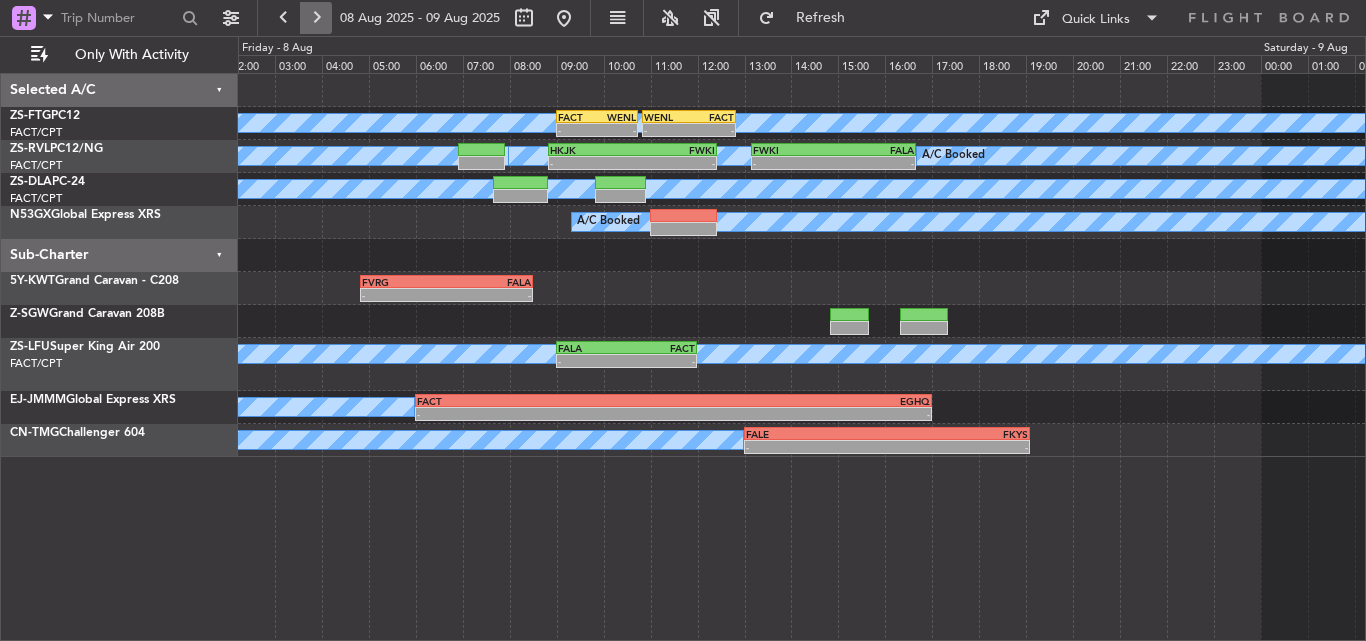 drag, startPoint x: 299, startPoint y: 14, endPoint x: 311, endPoint y: 12, distance: 12.165525 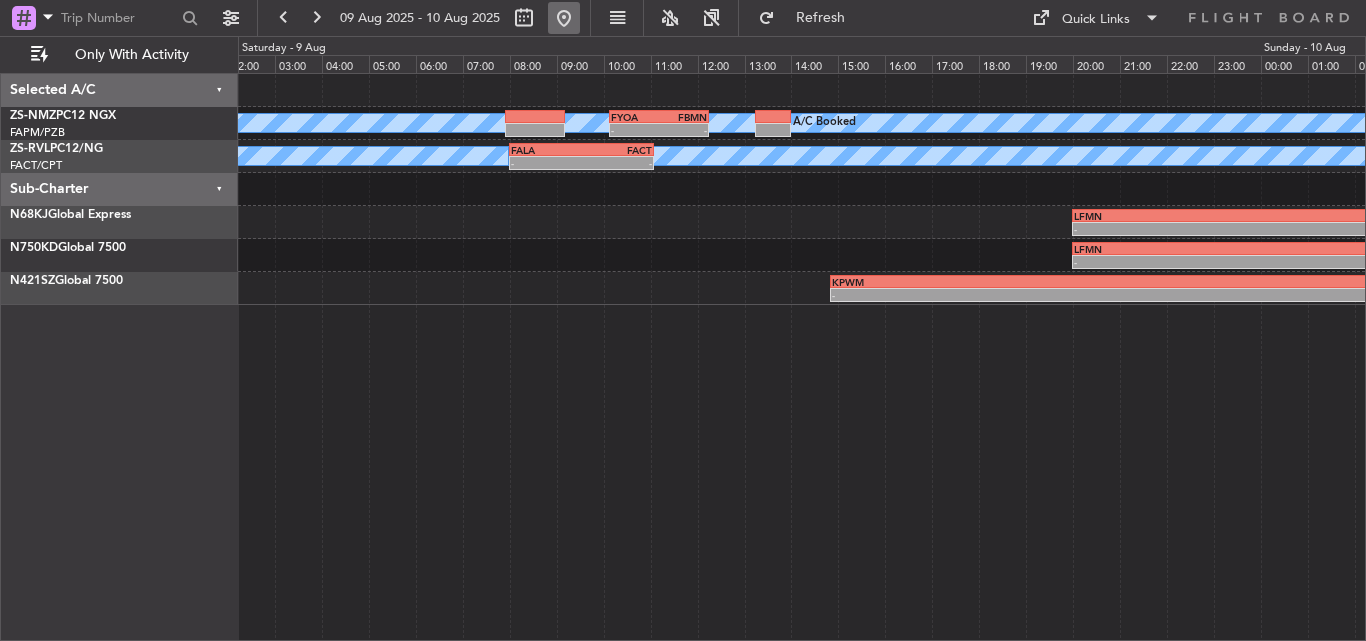 click at bounding box center [564, 18] 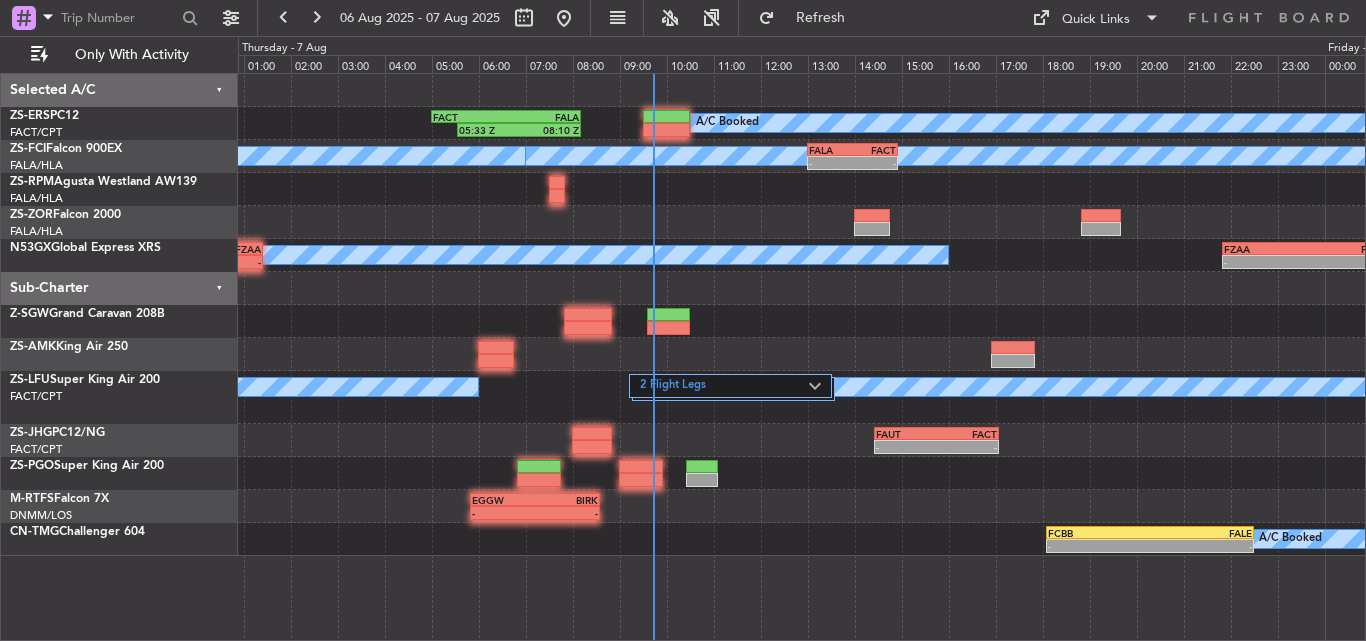 click on "A/C Booked
[TIME]
[TIME]
FACT
[TIME]
FALA
[TIME]
A/C Booked
A/C Booked
-
-
FALA
[TIME]
FACT
[TIME]
A/C Booked
-
-
FZAA
[TIME]
FALA
[TIME]
-
-
2 Flight Legs
A/C Booked
-
-
FAUT
[TIME]
FACT
[TIME] -" 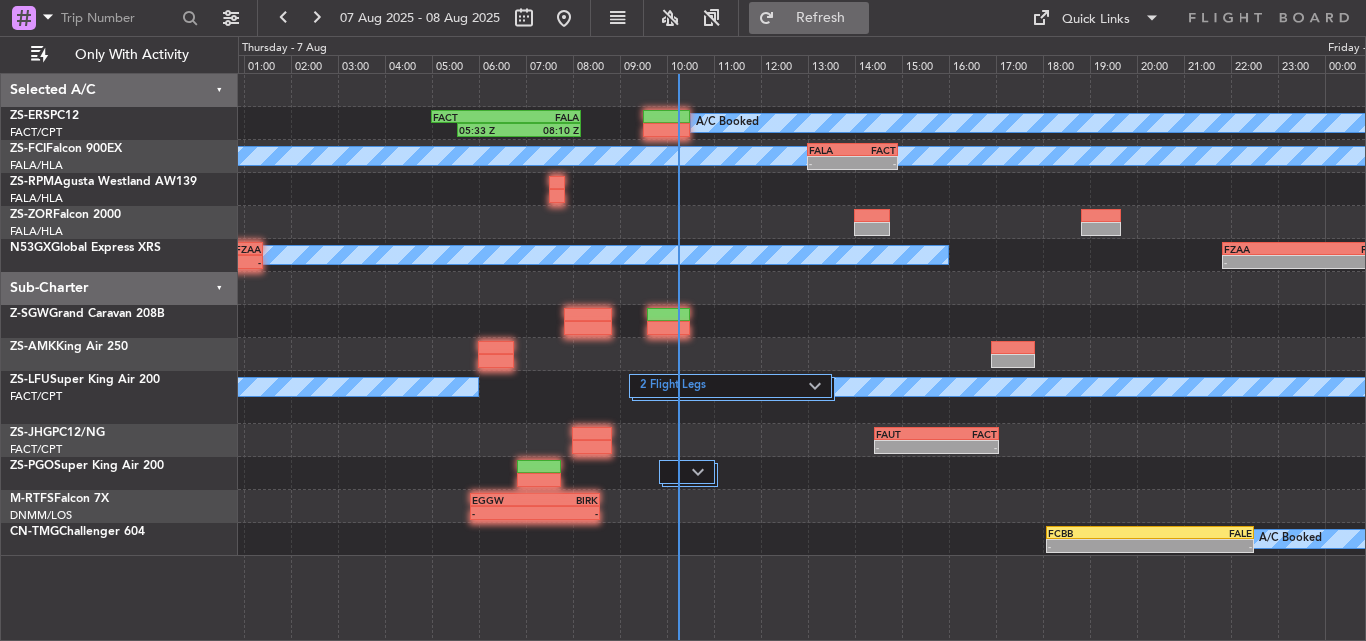 click on "Refresh" 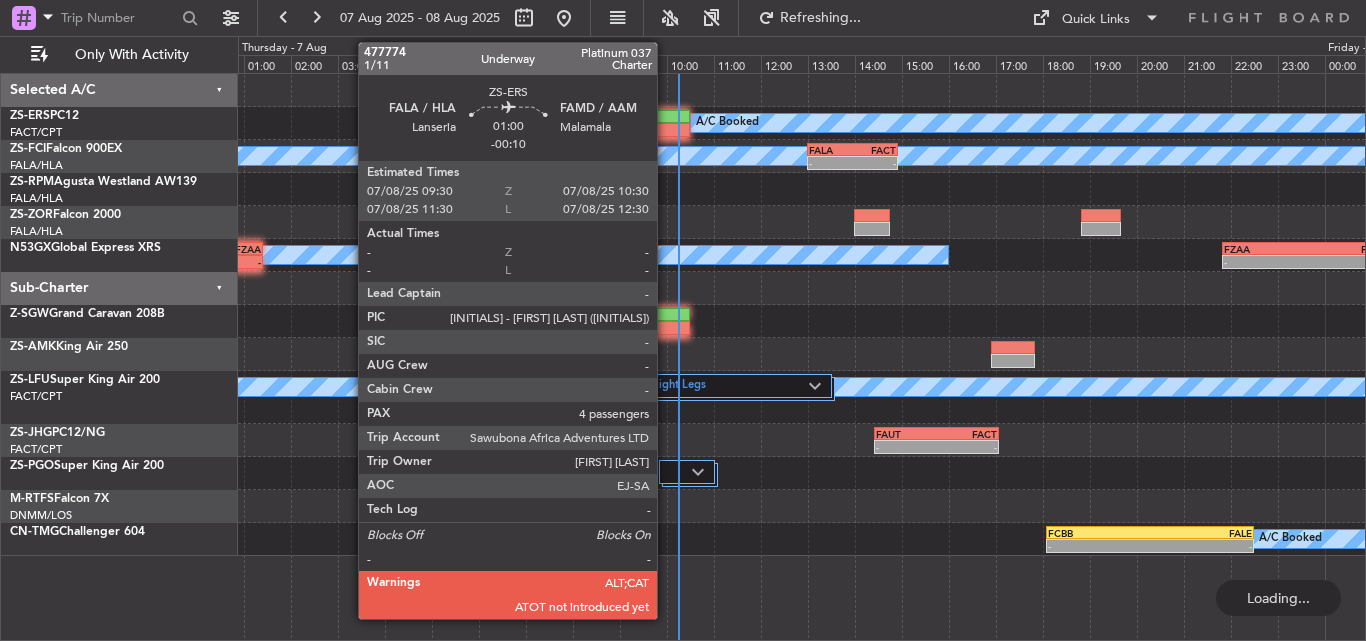 click 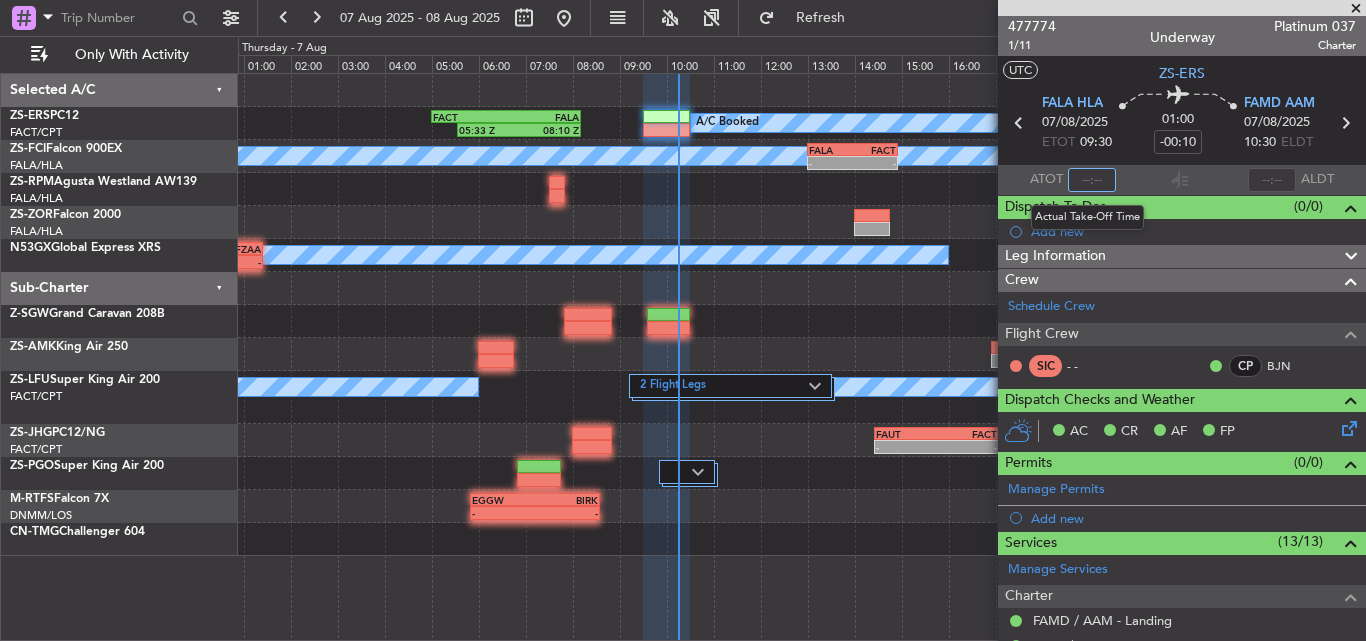 click at bounding box center (1092, 180) 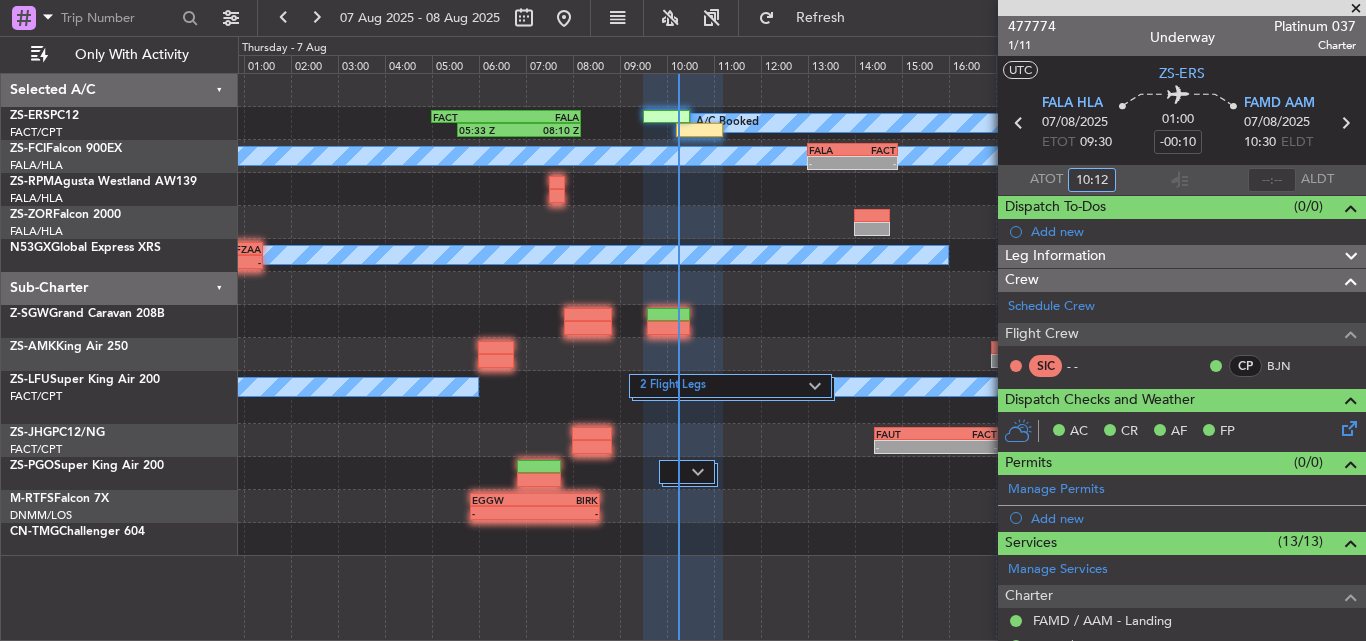 type on "10:12" 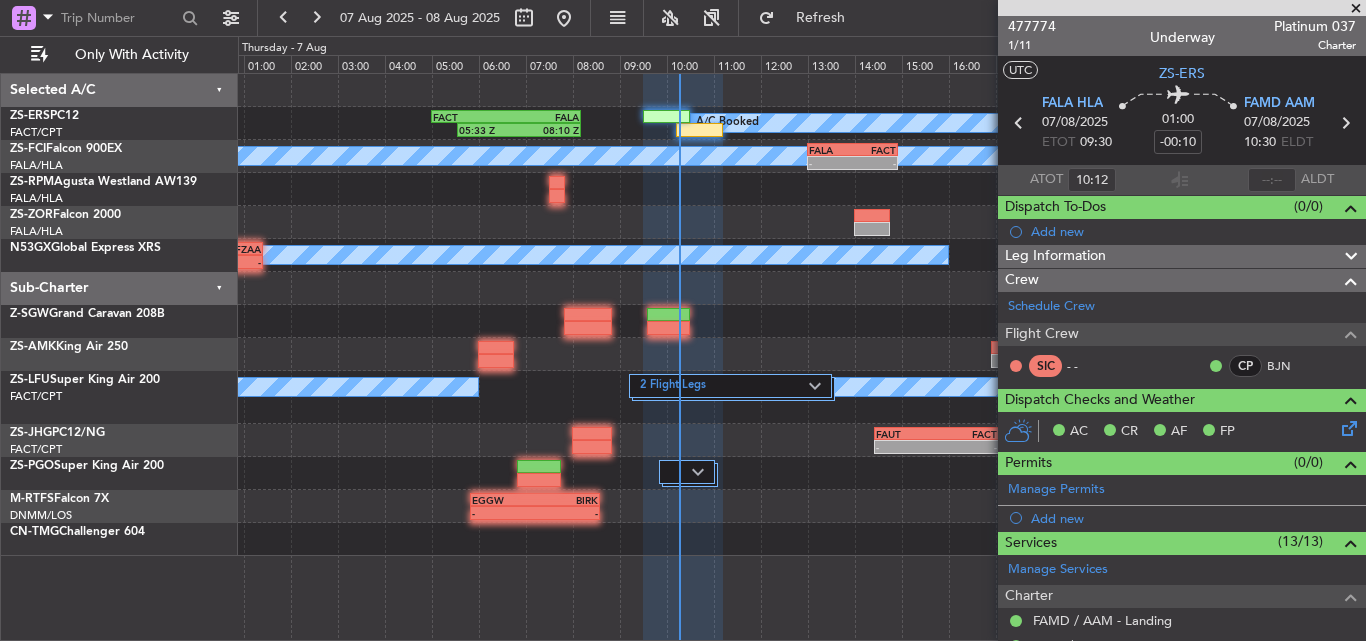 click at bounding box center (1356, 9) 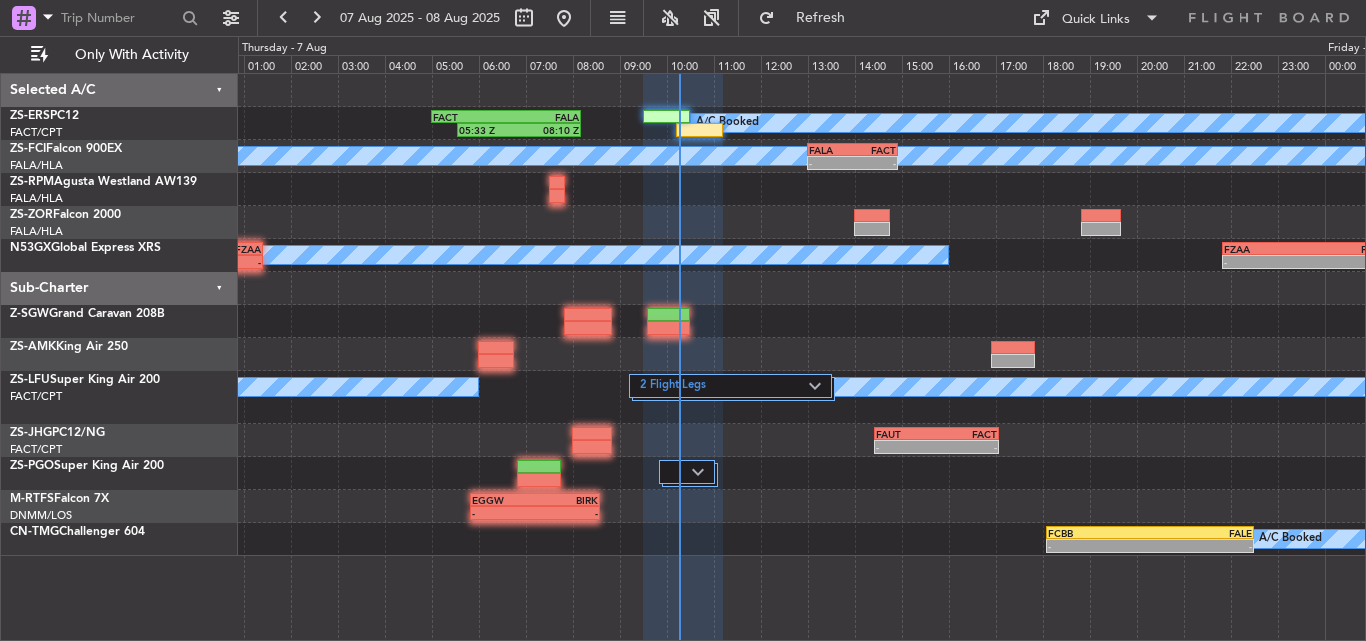 type on "0" 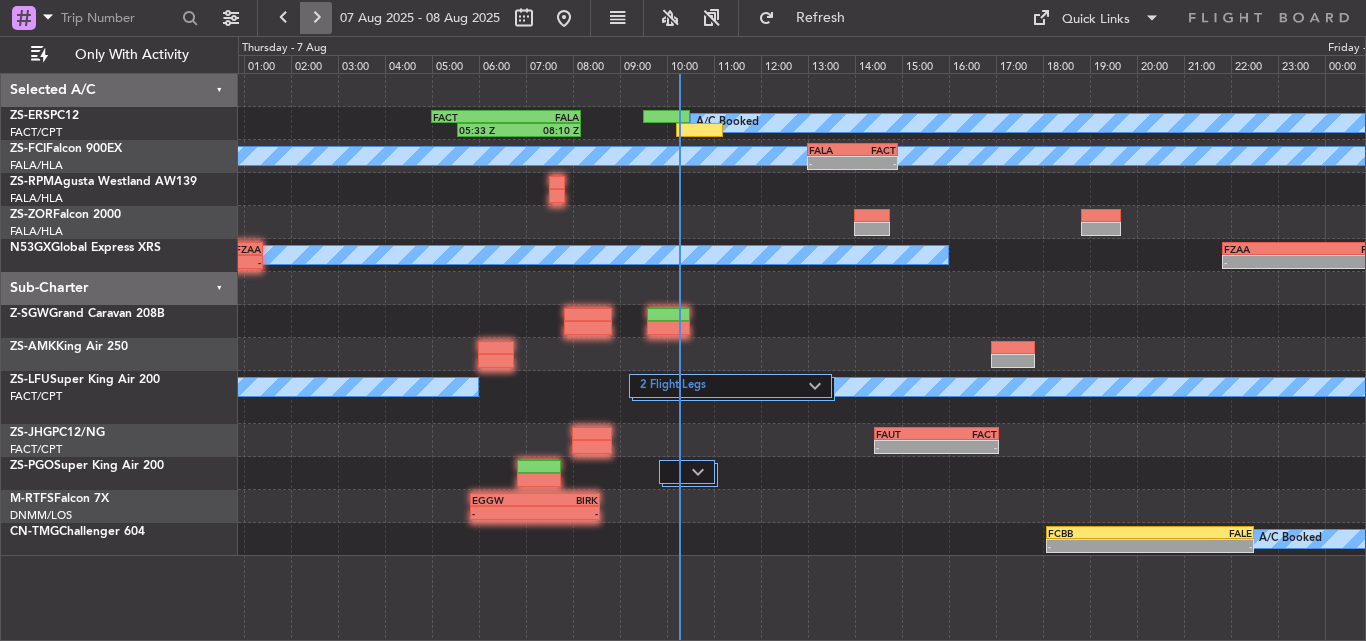 click at bounding box center (316, 18) 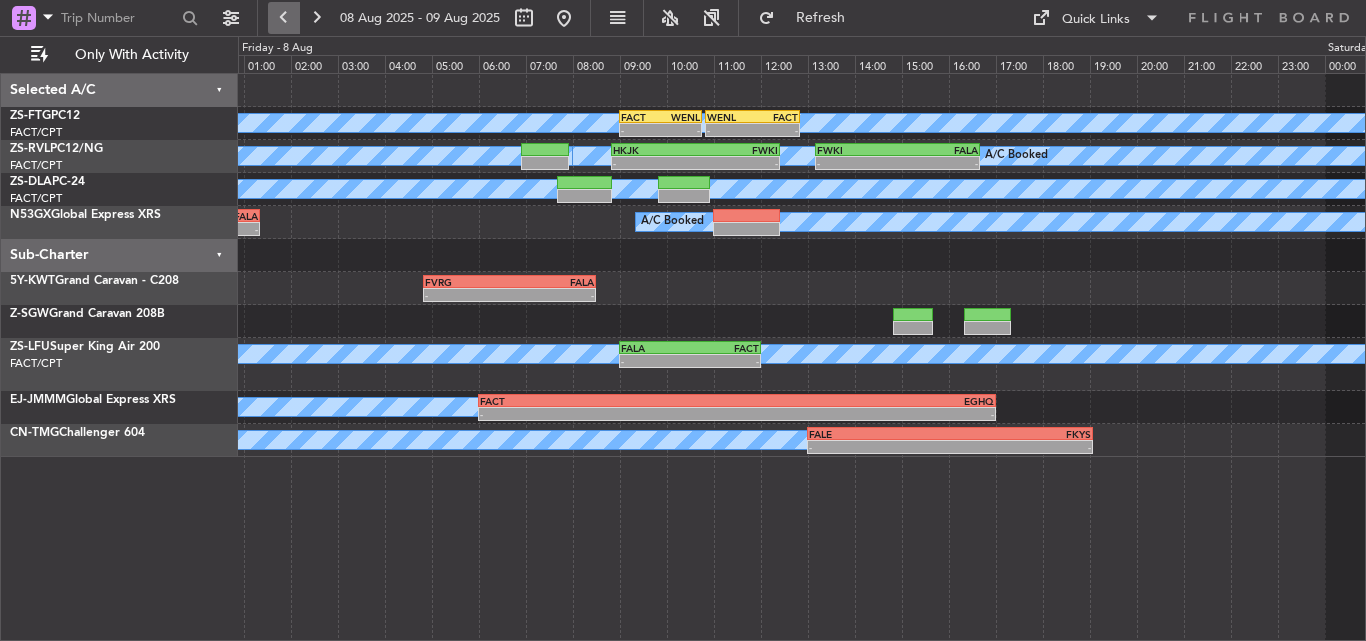 click at bounding box center (284, 18) 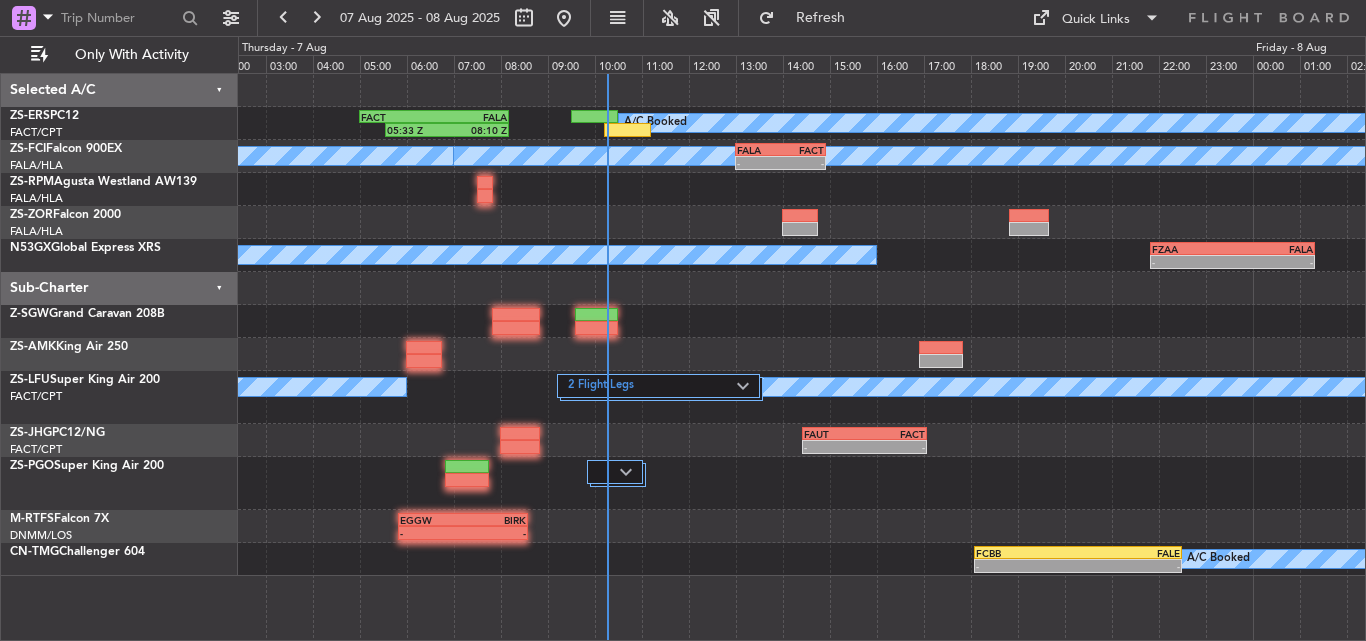 click on "A/C Booked
[TIME]
[TIME]
FACT
[TIME]
FALA
[TIME]
A/C Booked
A/C Booked
-
-
FALA
[TIME]
FACT
[TIME]
A/C Booked
-
-
FZAA
[TIME]
FALA
[TIME]
A/C Booked
FALA
[TIME]
FZAA
[TIME]
-
-
A/C Booked
2 Flight Legs
A/C Booked
-
-
FAUT
[TIME]
FACT
[TIME] -" 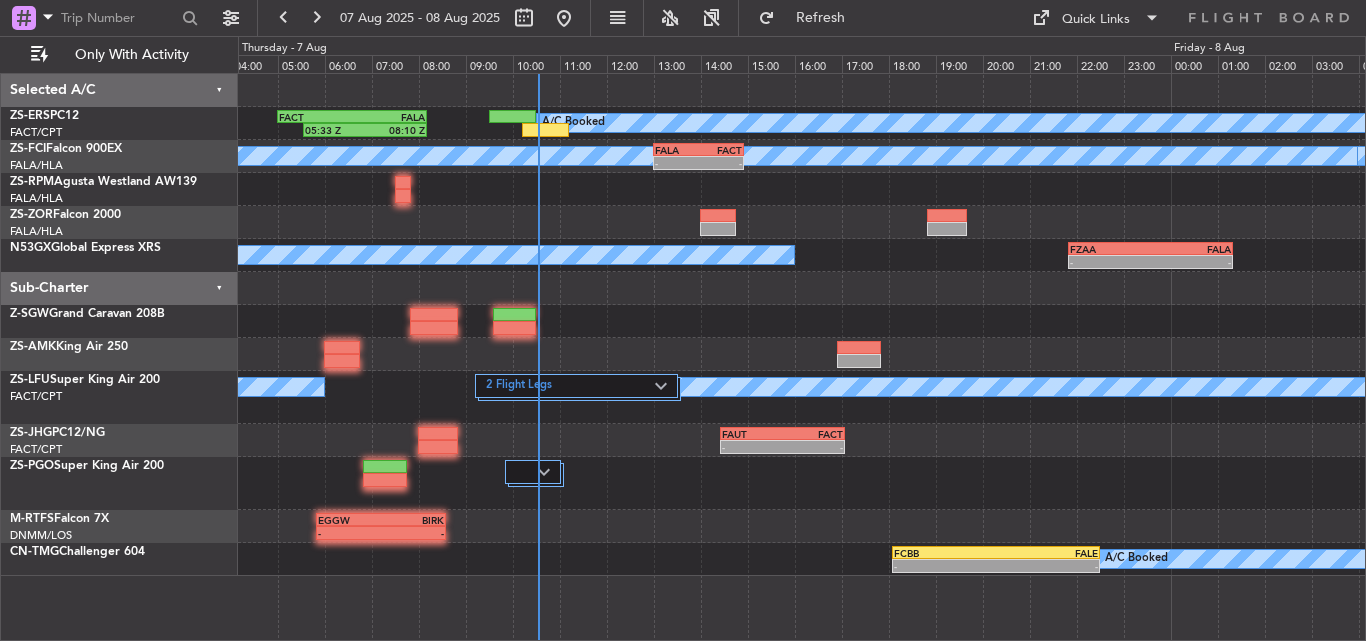 click on "A/C Booked
[TIME]
[TIME]
FACT
[TIME]
FALA
[TIME]
A/C Booked
A/C Booked
-
-
FALA
[TIME]
FACT
[TIME]
A/C Booked
-
-
FZAA
[TIME]
FALA
[TIME]
A/C Booked
FALA
[TIME]
FZAA
[TIME]
-
-
2 Flight Legs
A/C Booked
-
-
FAUT
[TIME]
FACT
[TIME] -" 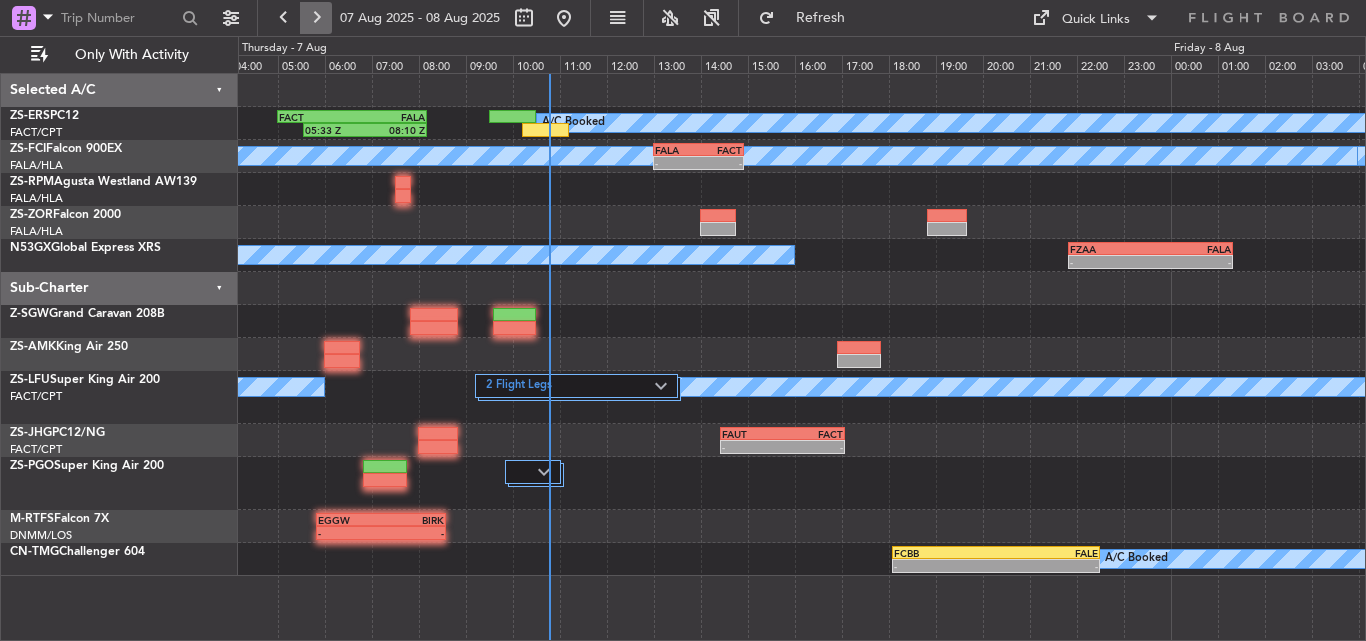 click at bounding box center (316, 18) 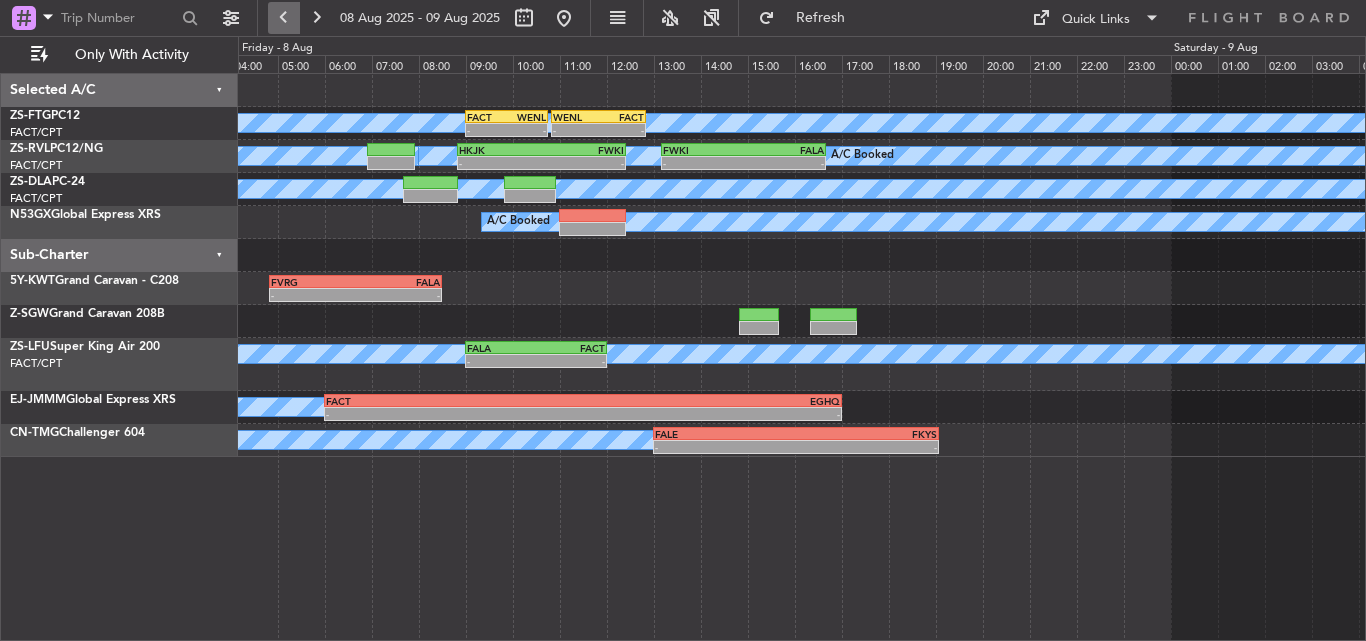click at bounding box center (284, 18) 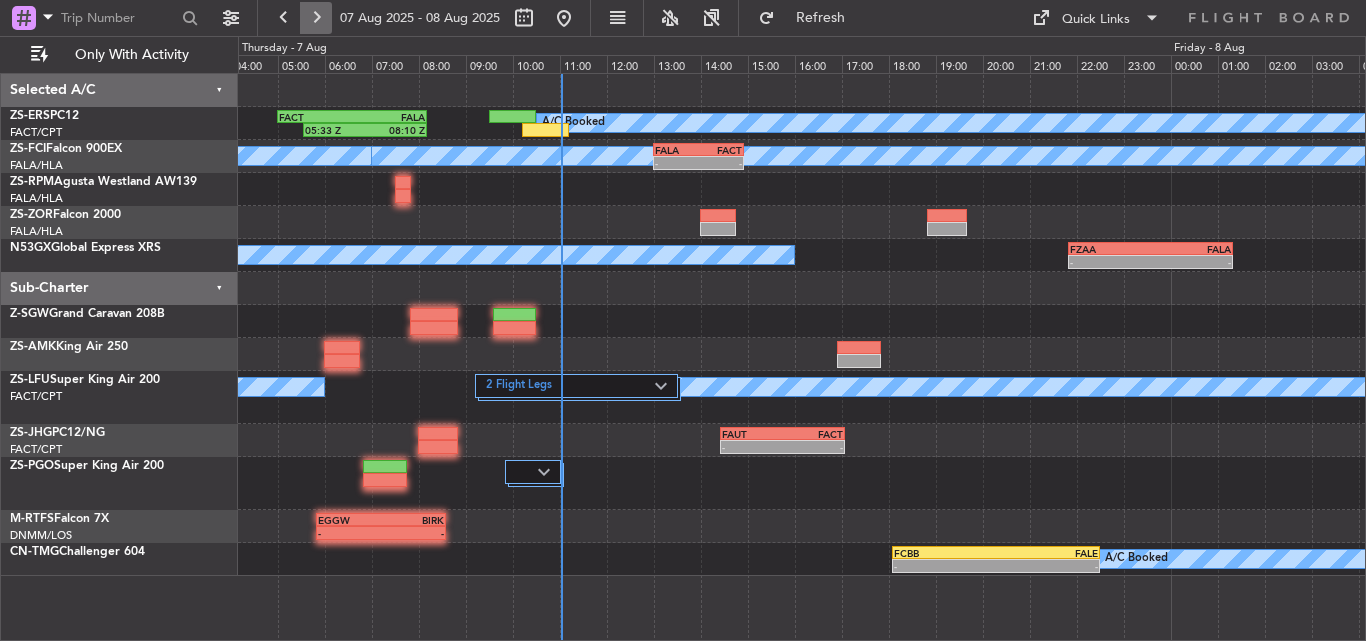 click at bounding box center (316, 18) 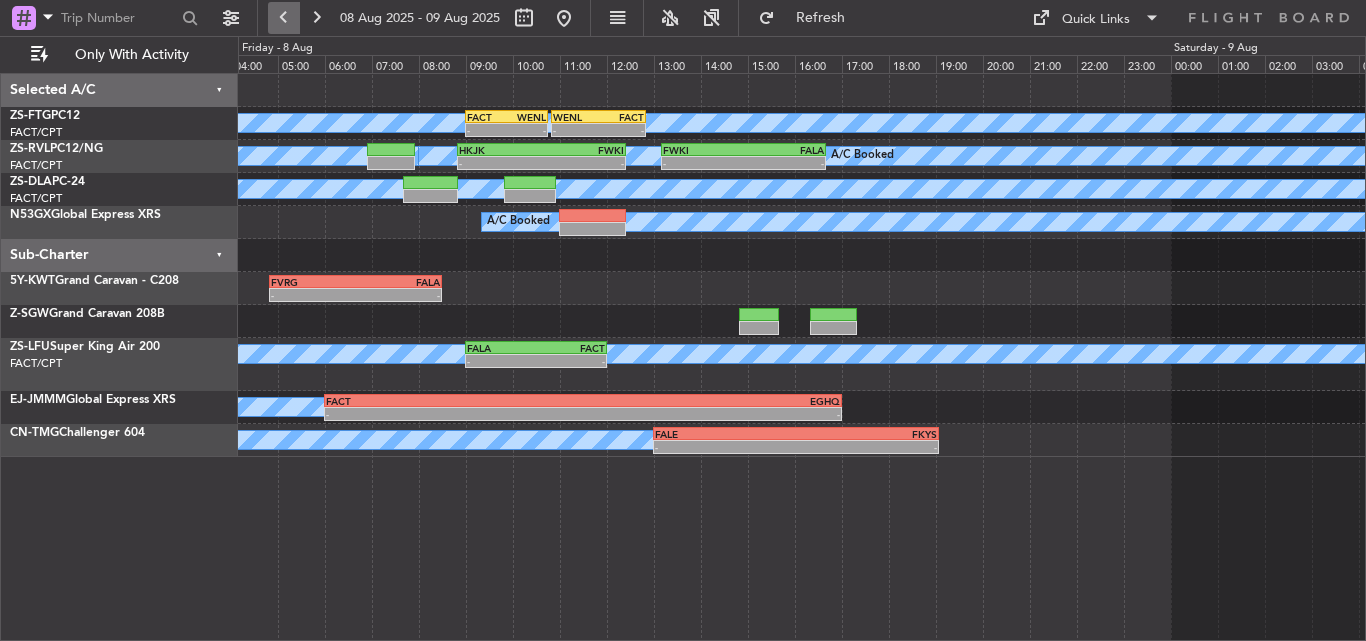 click at bounding box center [284, 18] 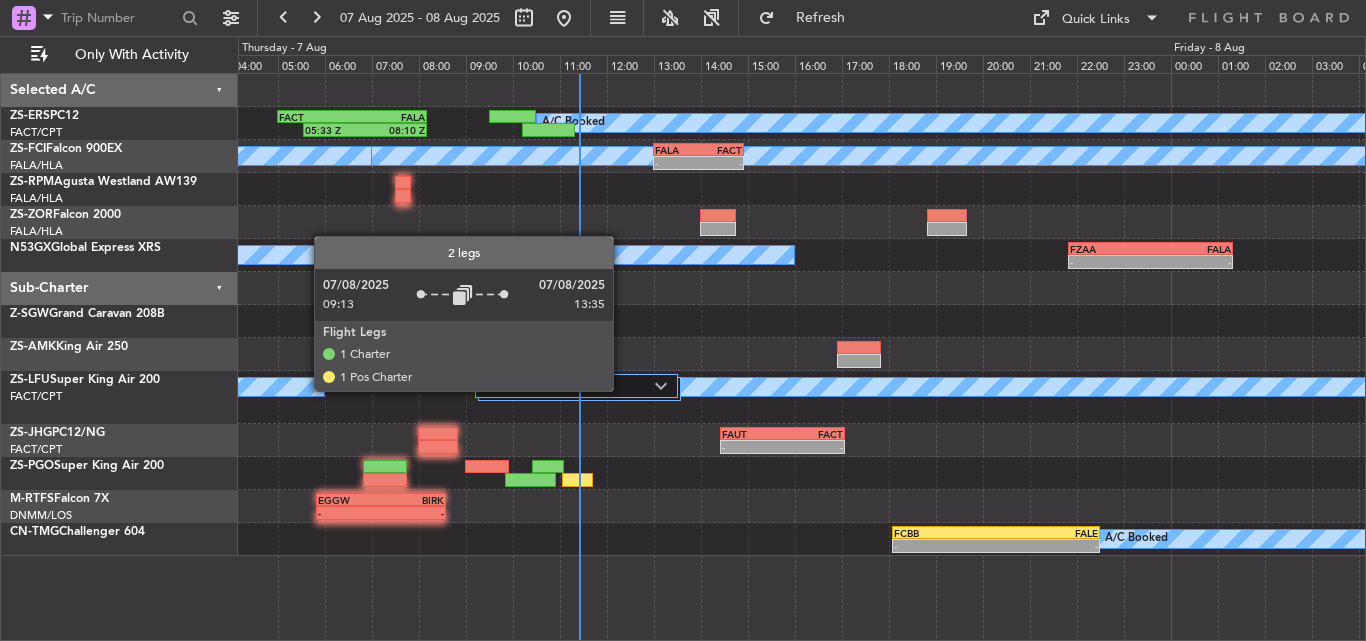 click on "2 Flight Legs" 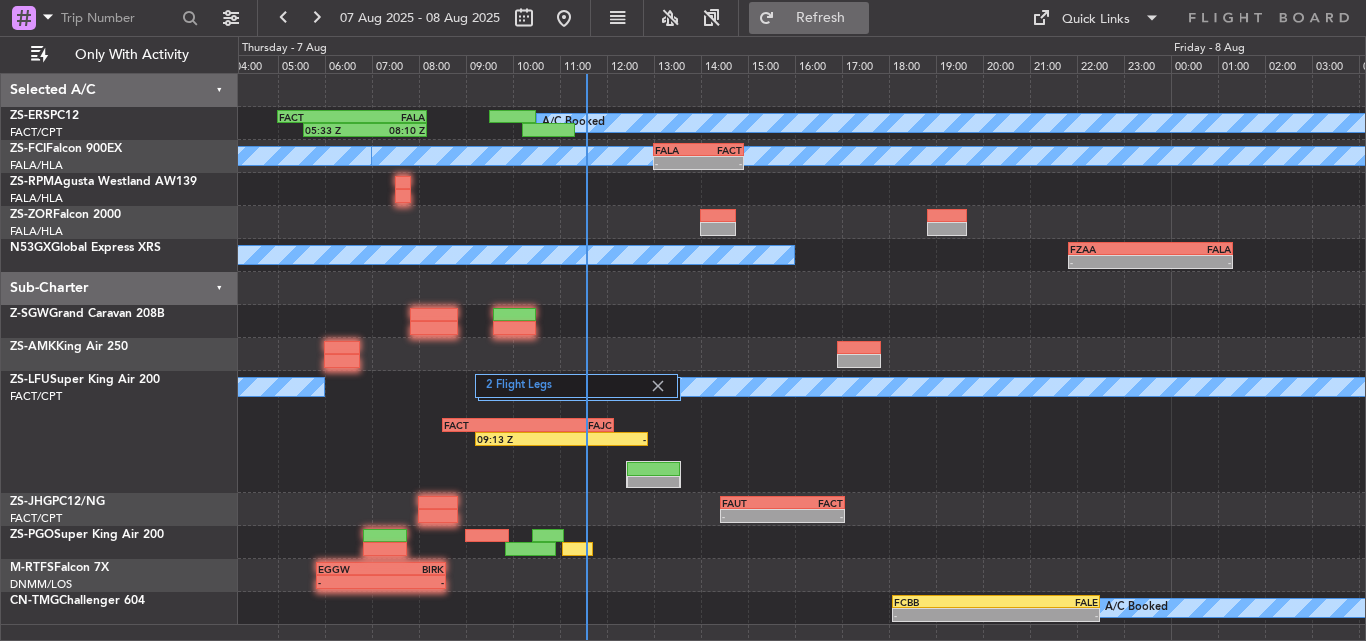 click on "Refresh" 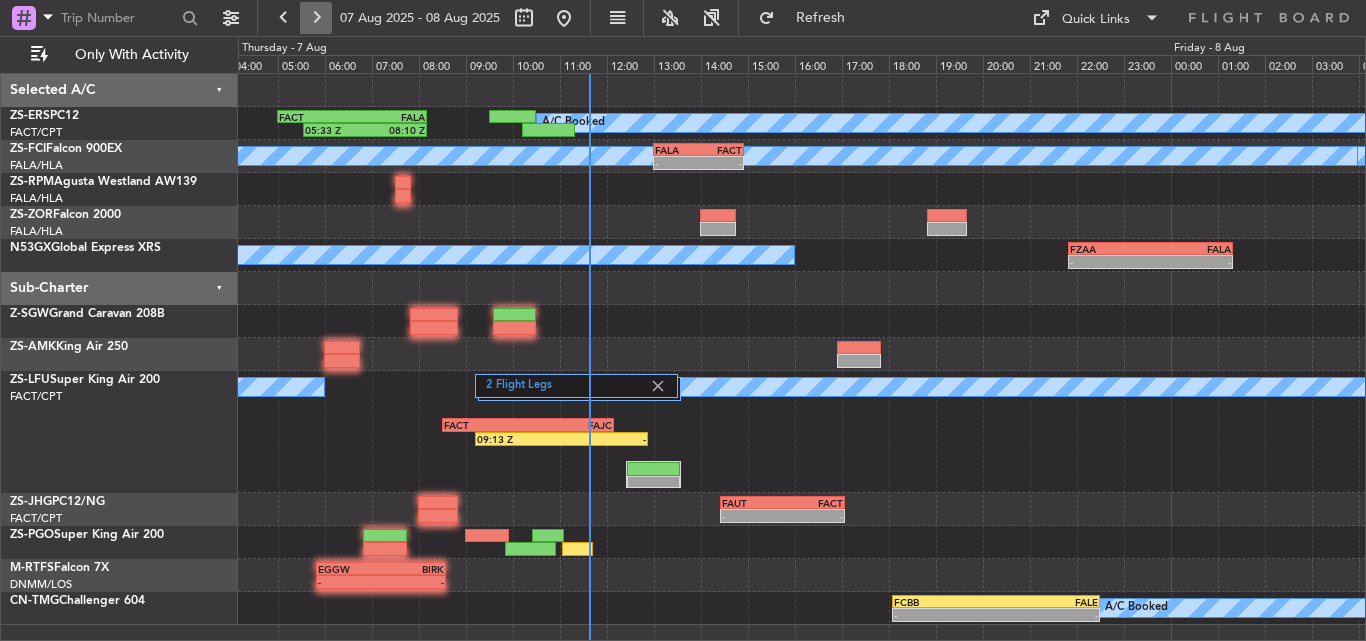 click at bounding box center [316, 18] 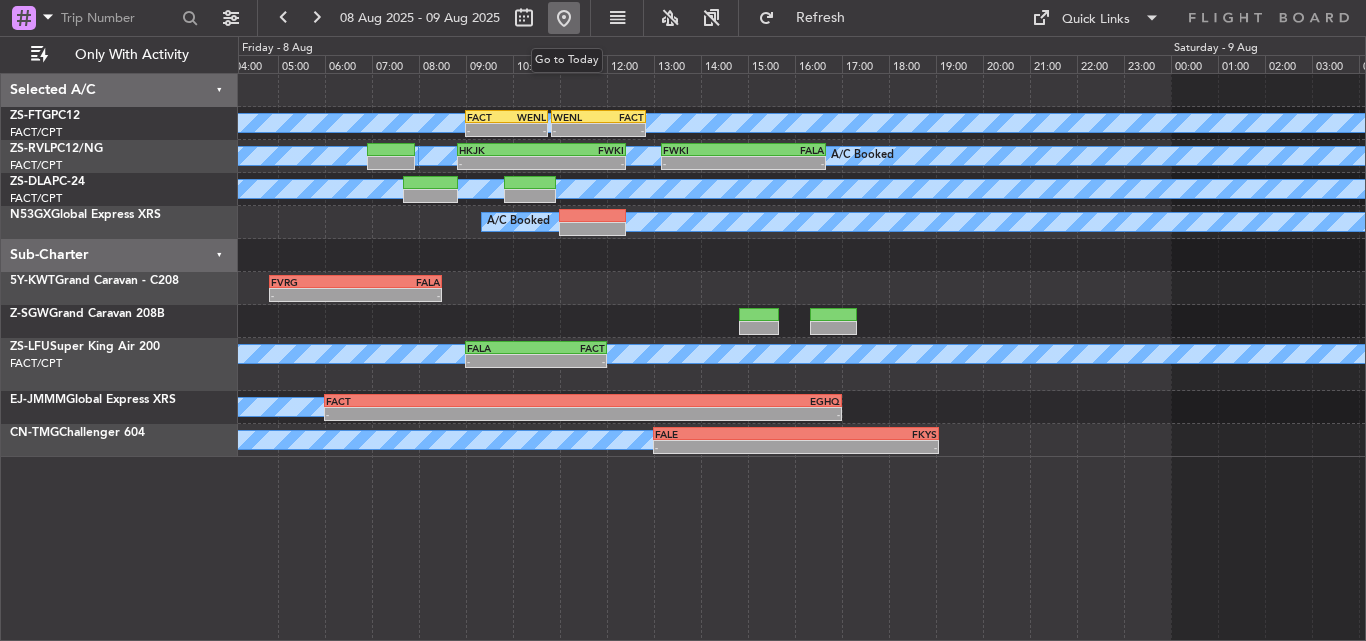 click at bounding box center [564, 18] 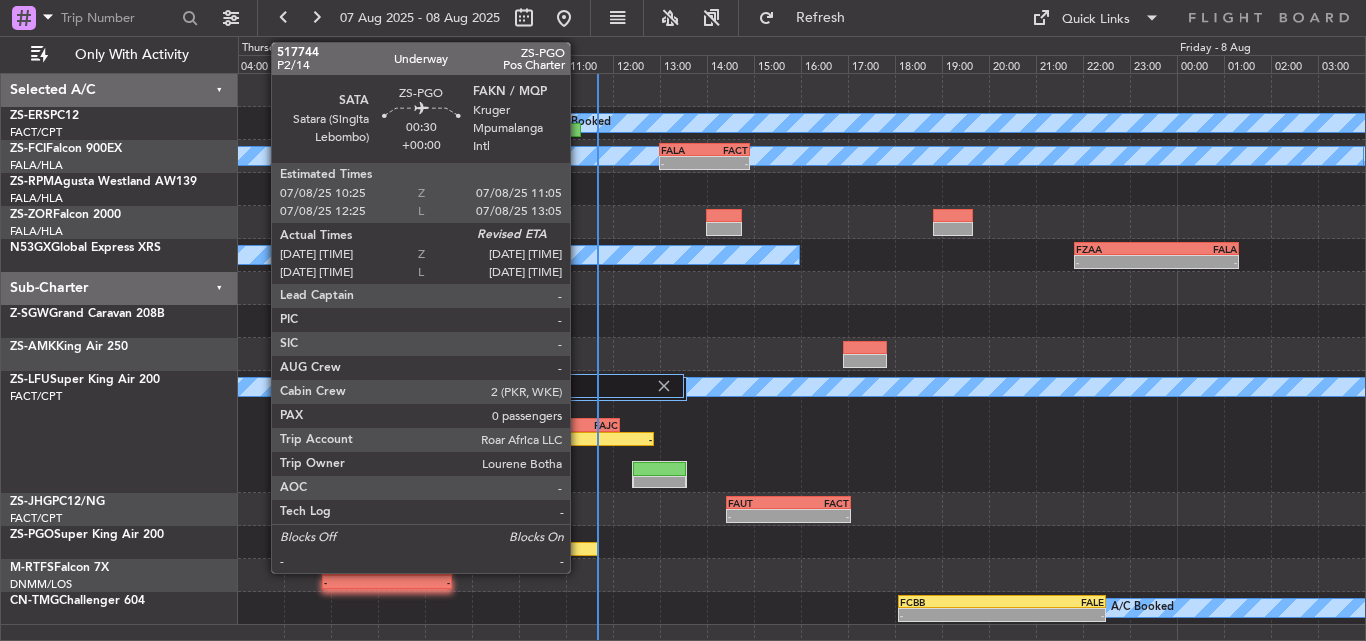 click 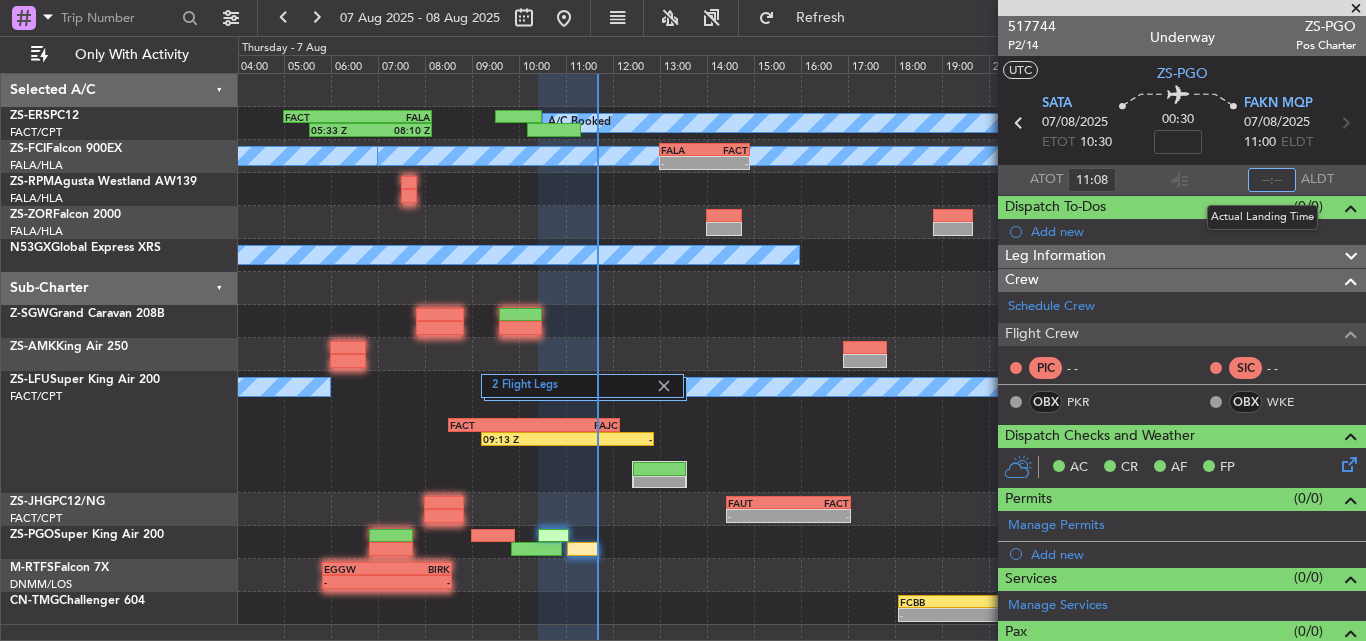 click at bounding box center [1272, 180] 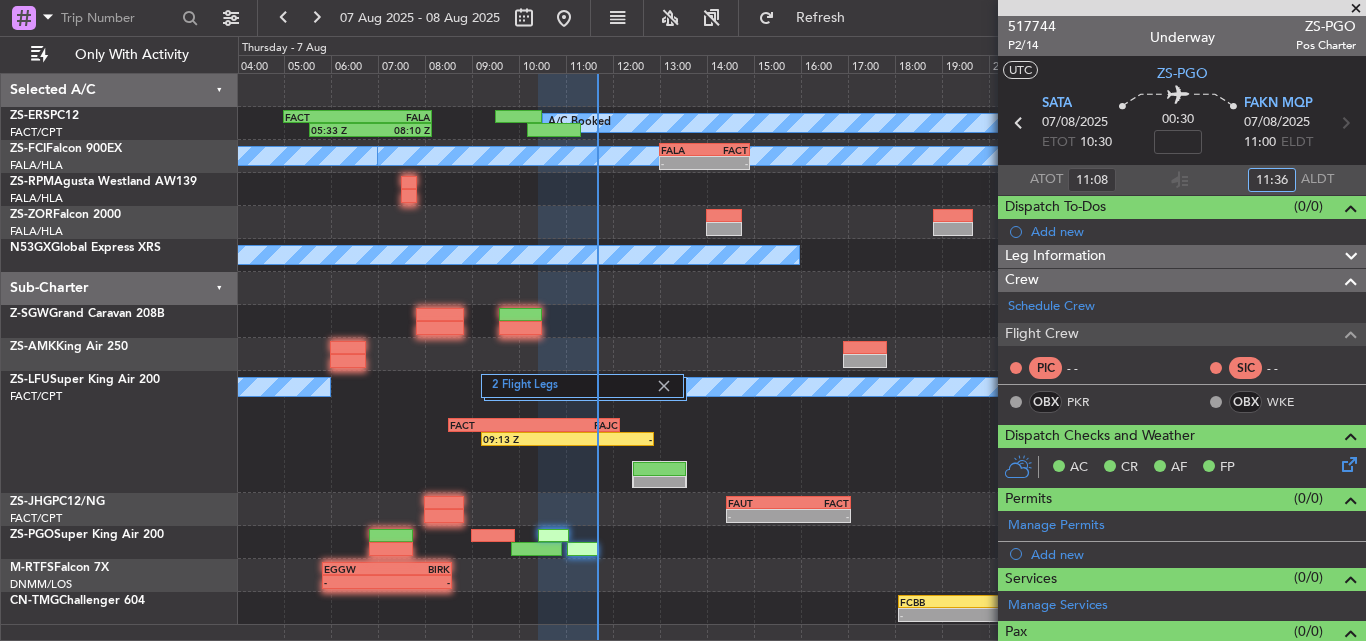 type on "11:36" 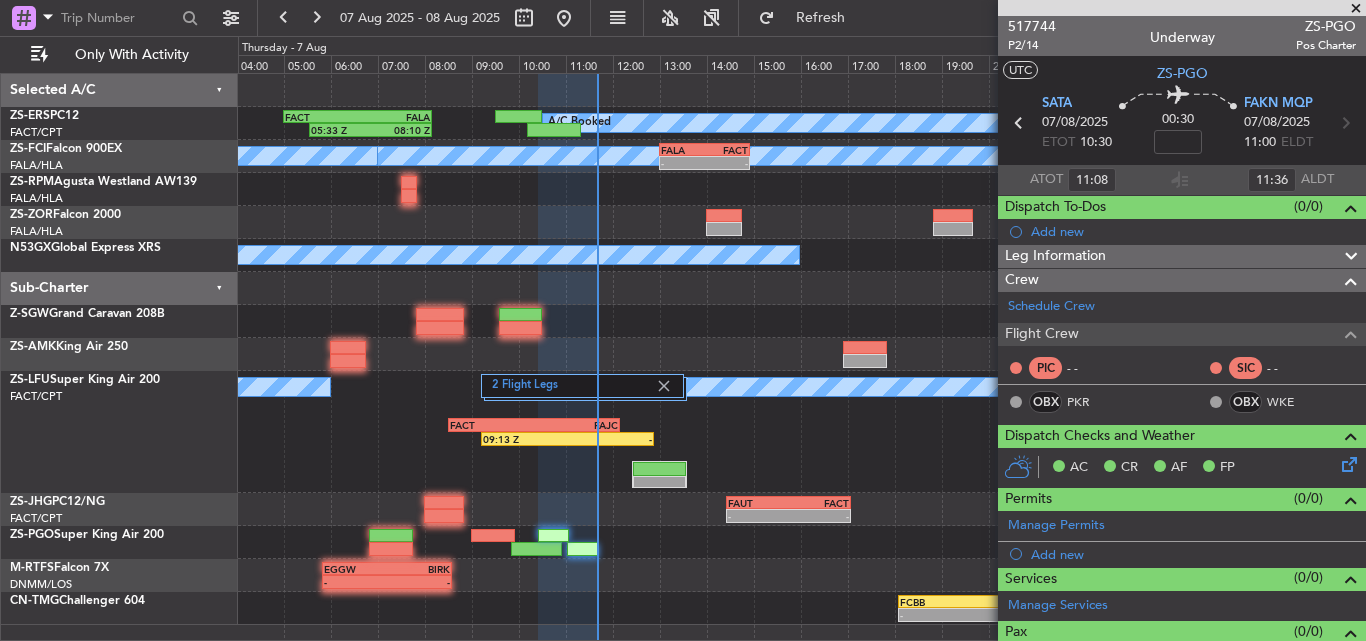 click at bounding box center [1356, 9] 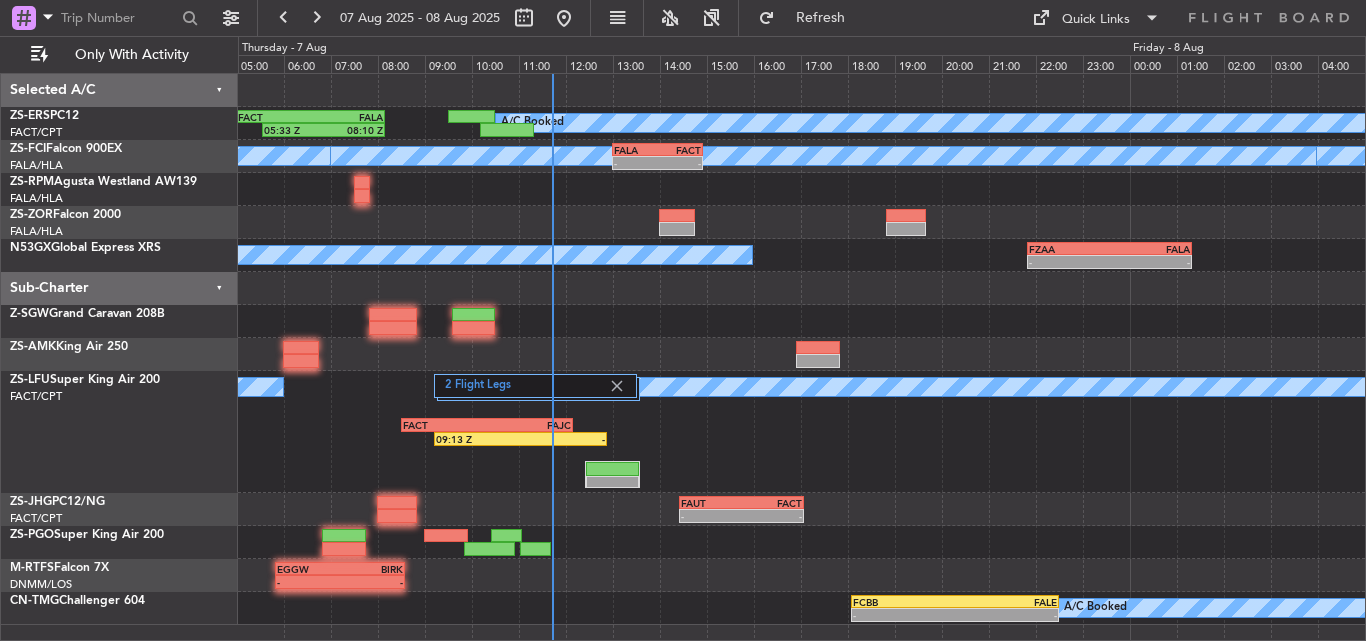 click 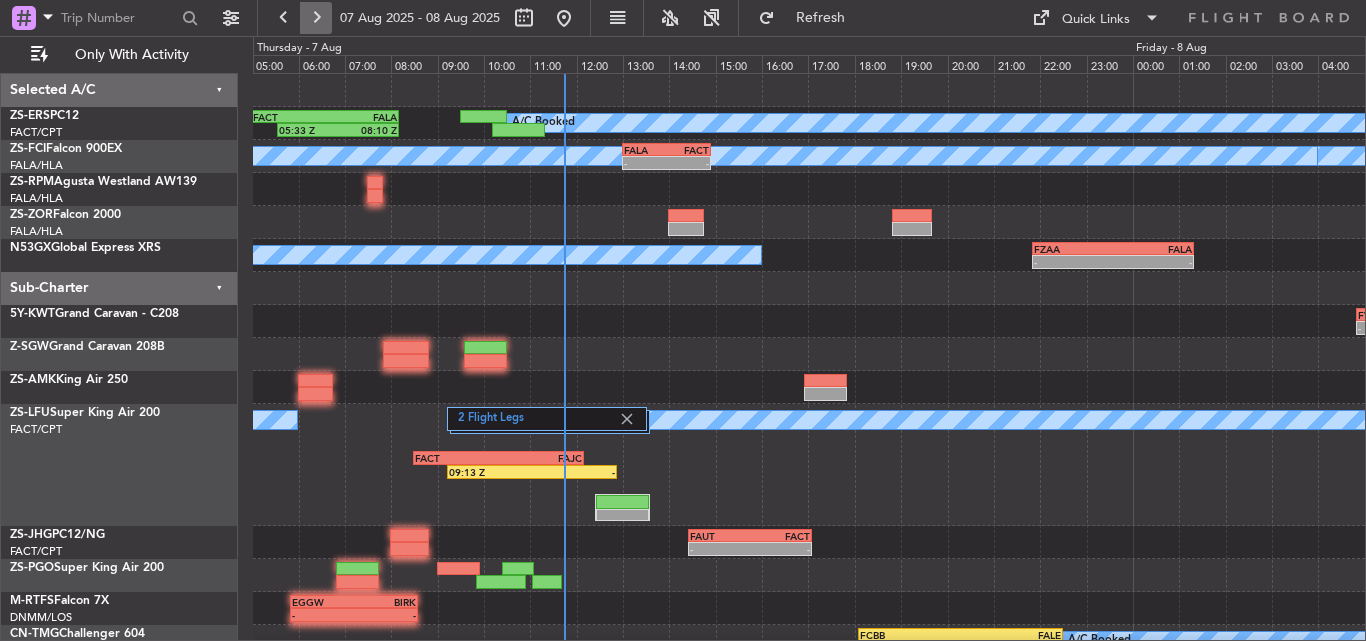 click at bounding box center [316, 18] 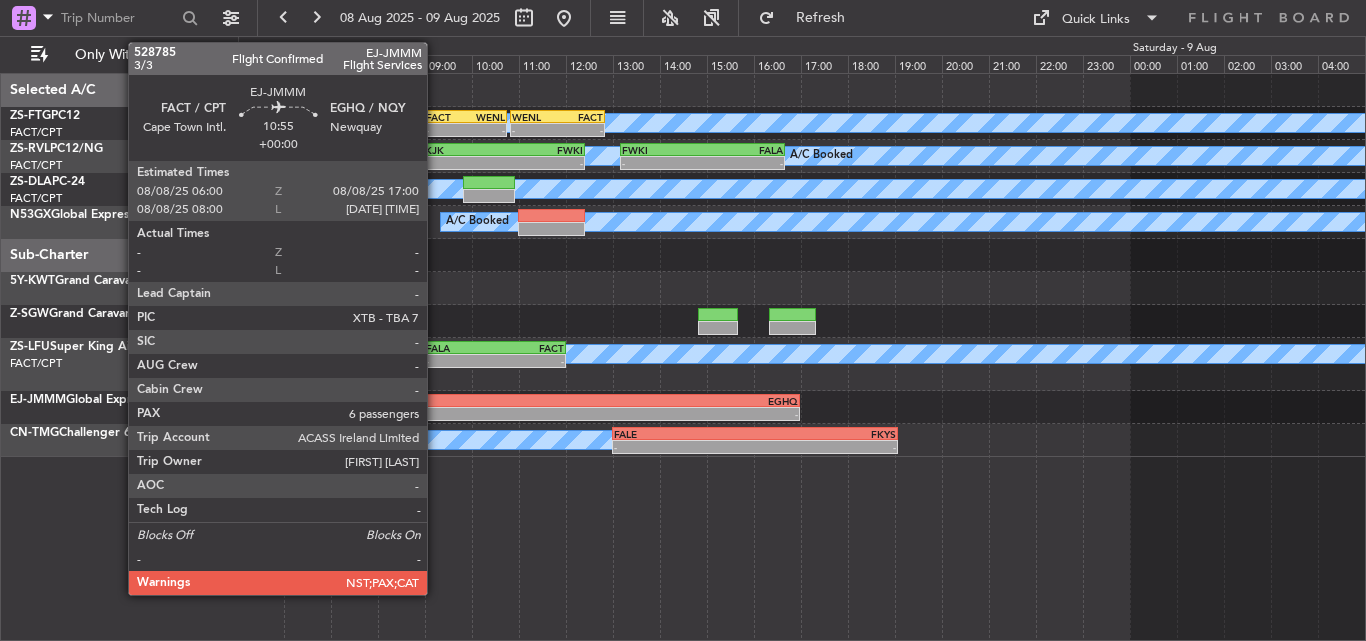 click on "FACT" 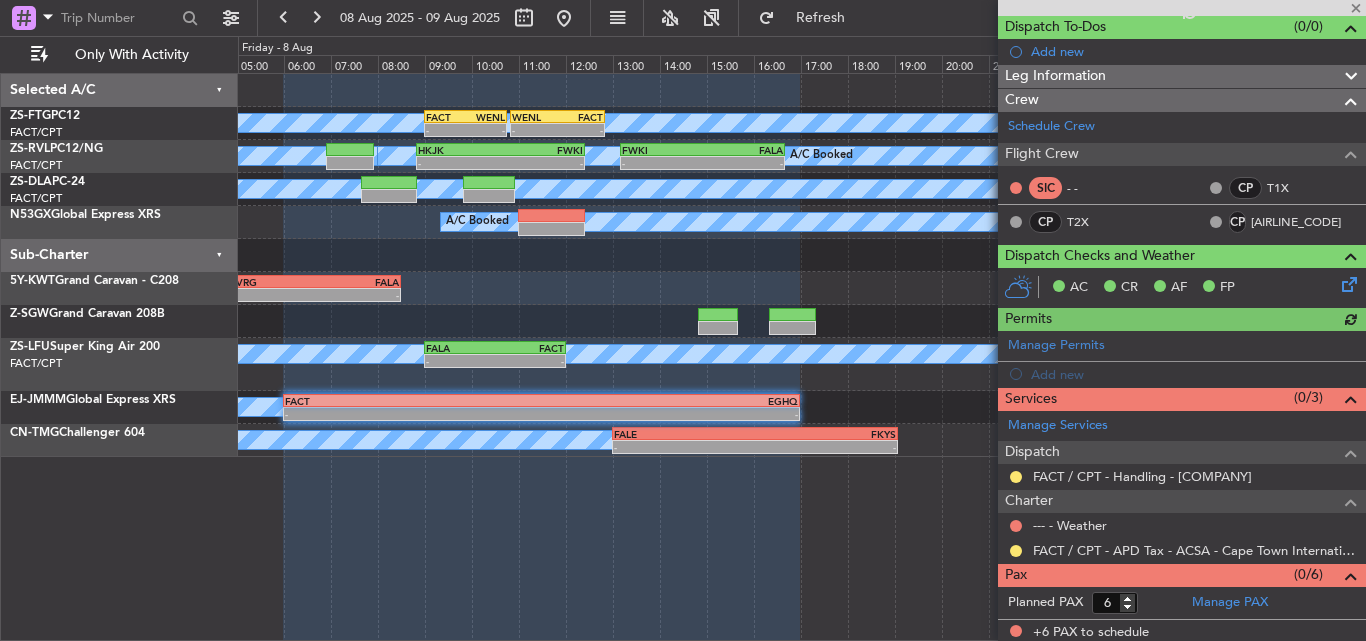scroll, scrollTop: 184, scrollLeft: 0, axis: vertical 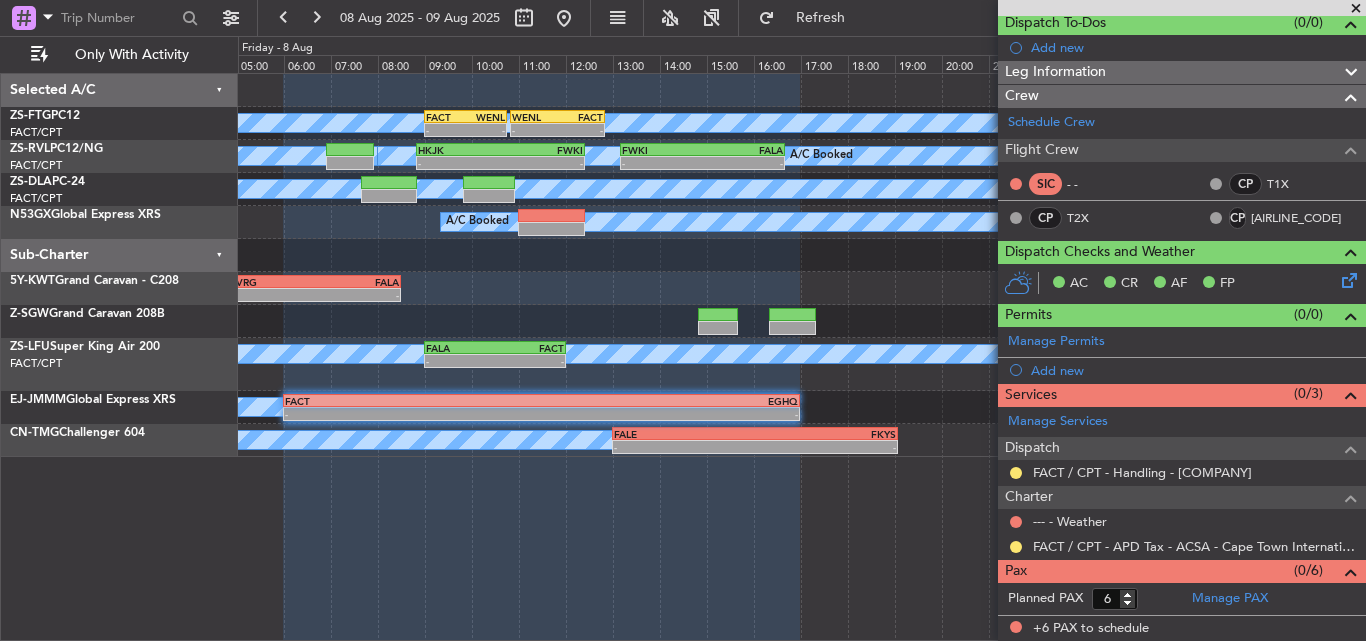 click at bounding box center [1356, 9] 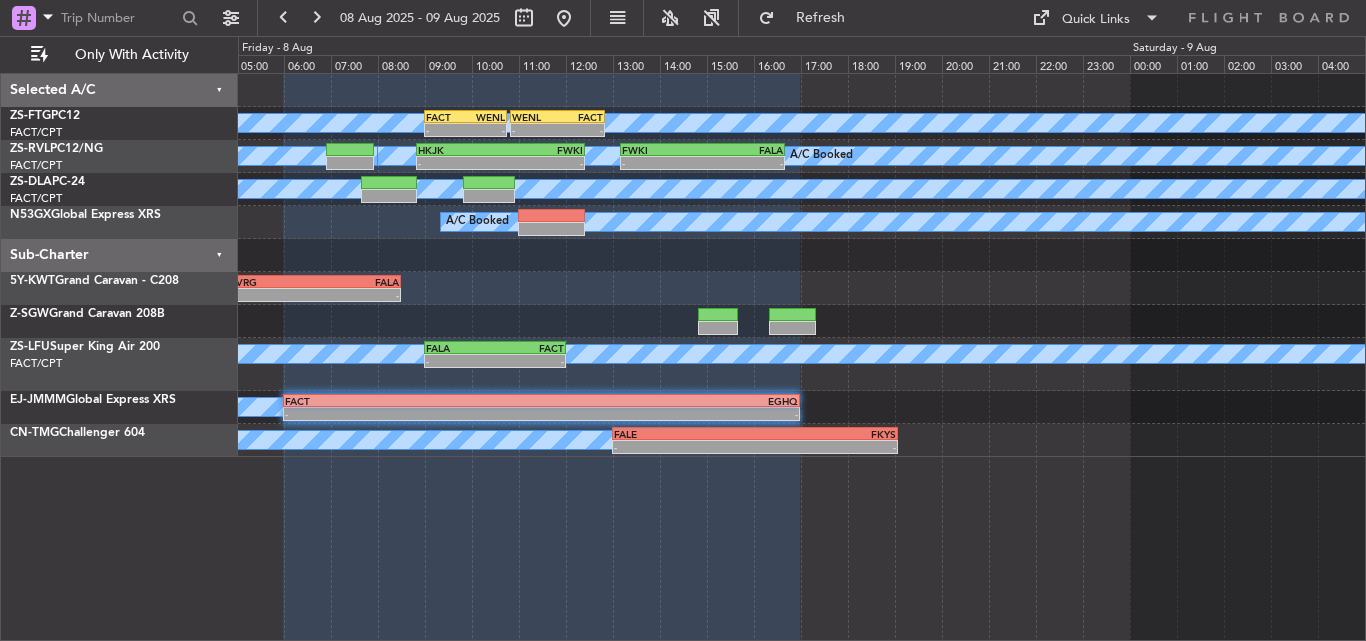 type on "0" 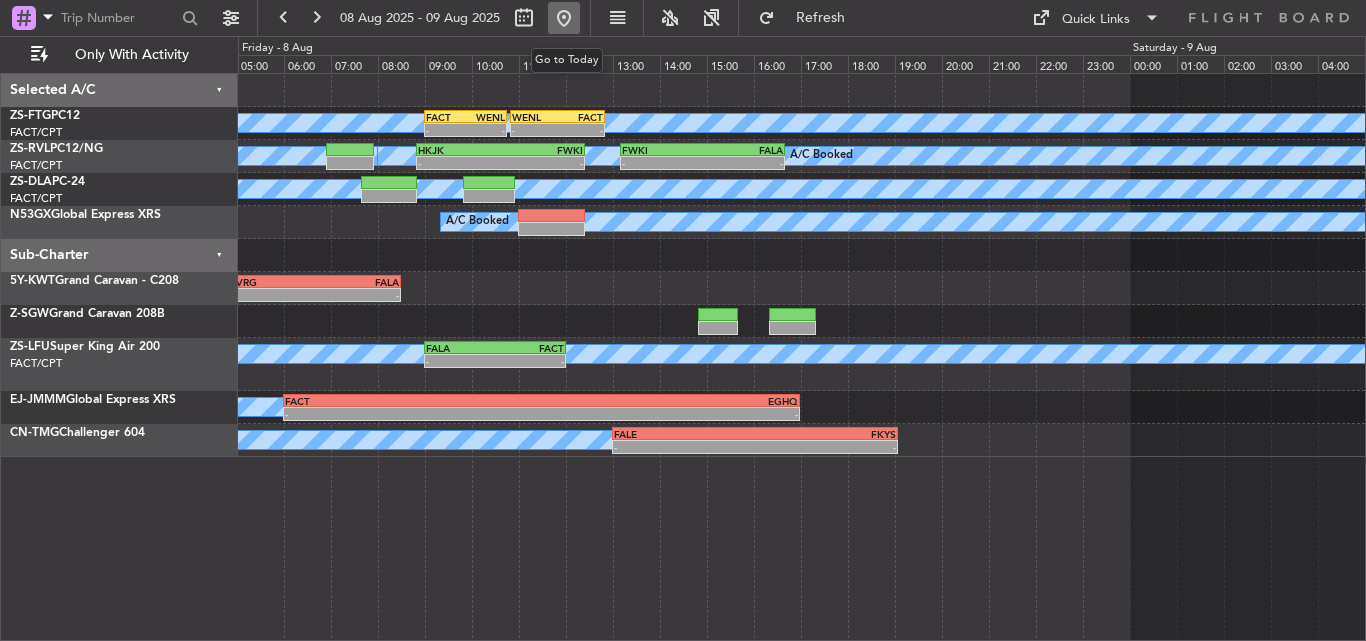 click at bounding box center [564, 18] 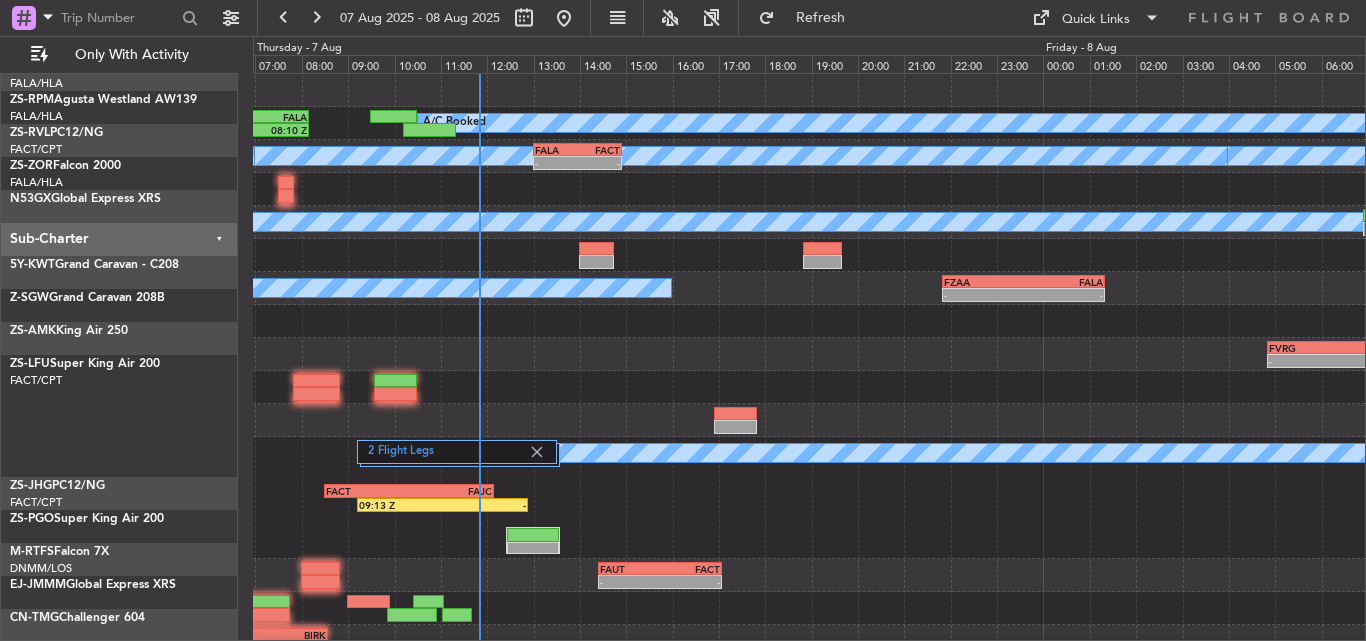 scroll, scrollTop: 0, scrollLeft: 0, axis: both 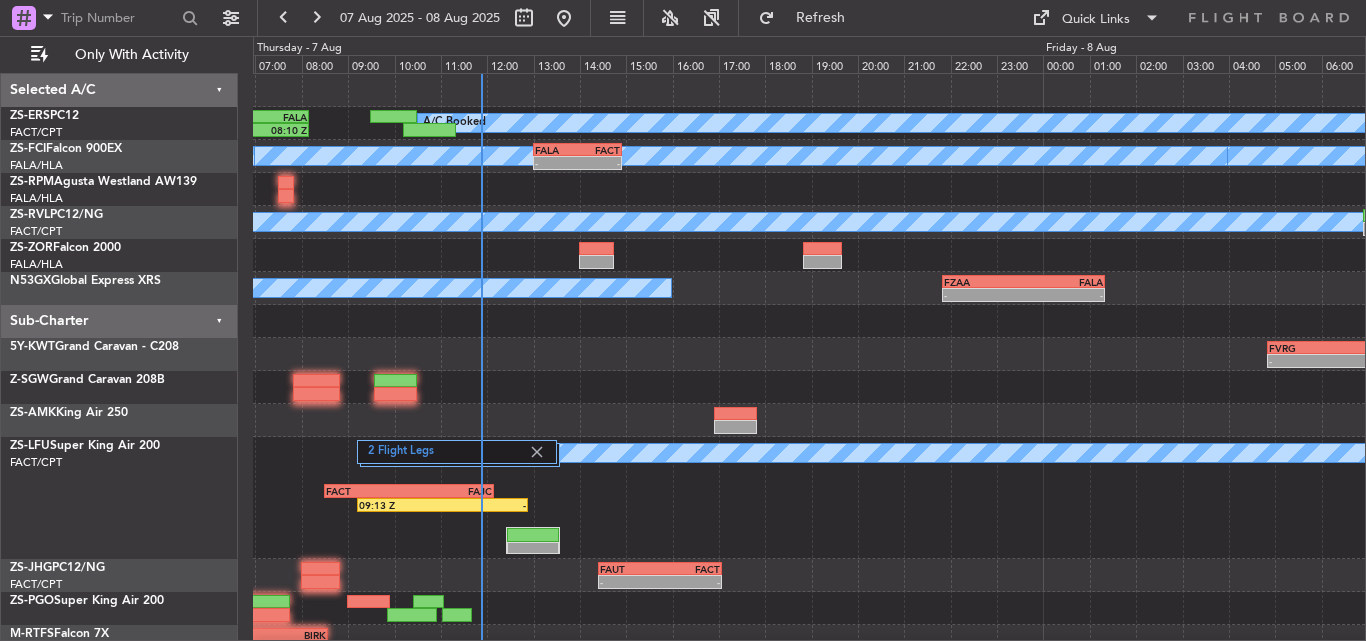 type 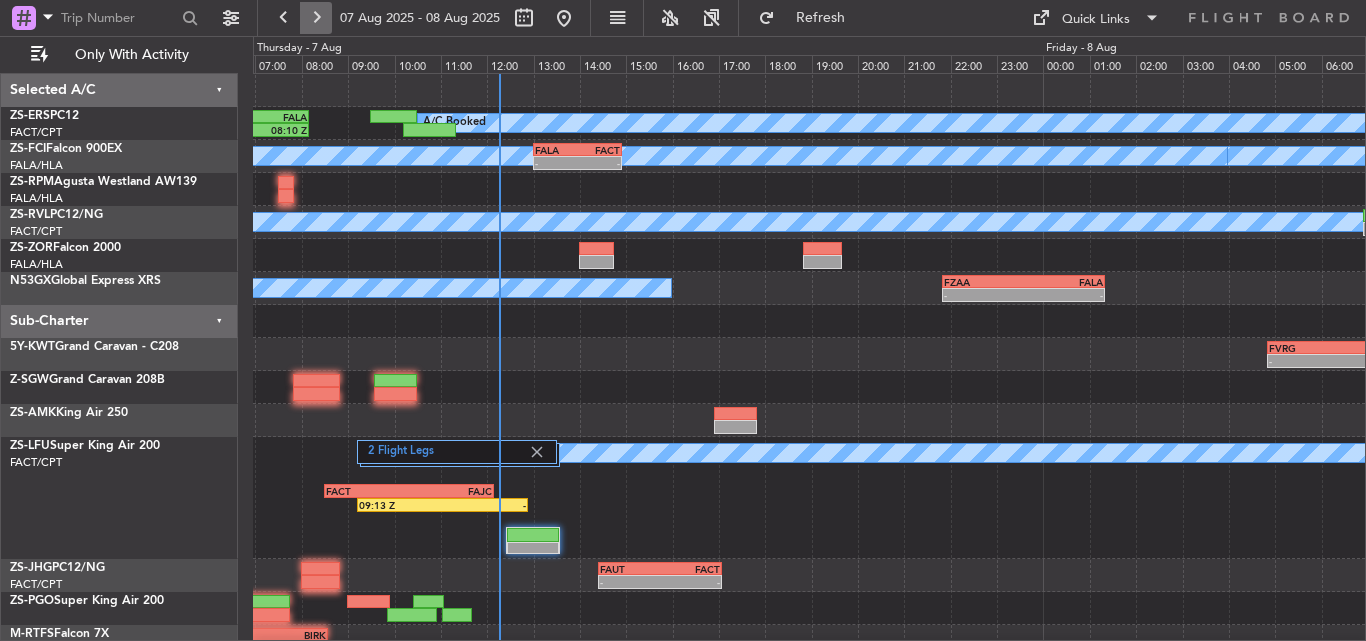 click at bounding box center [316, 18] 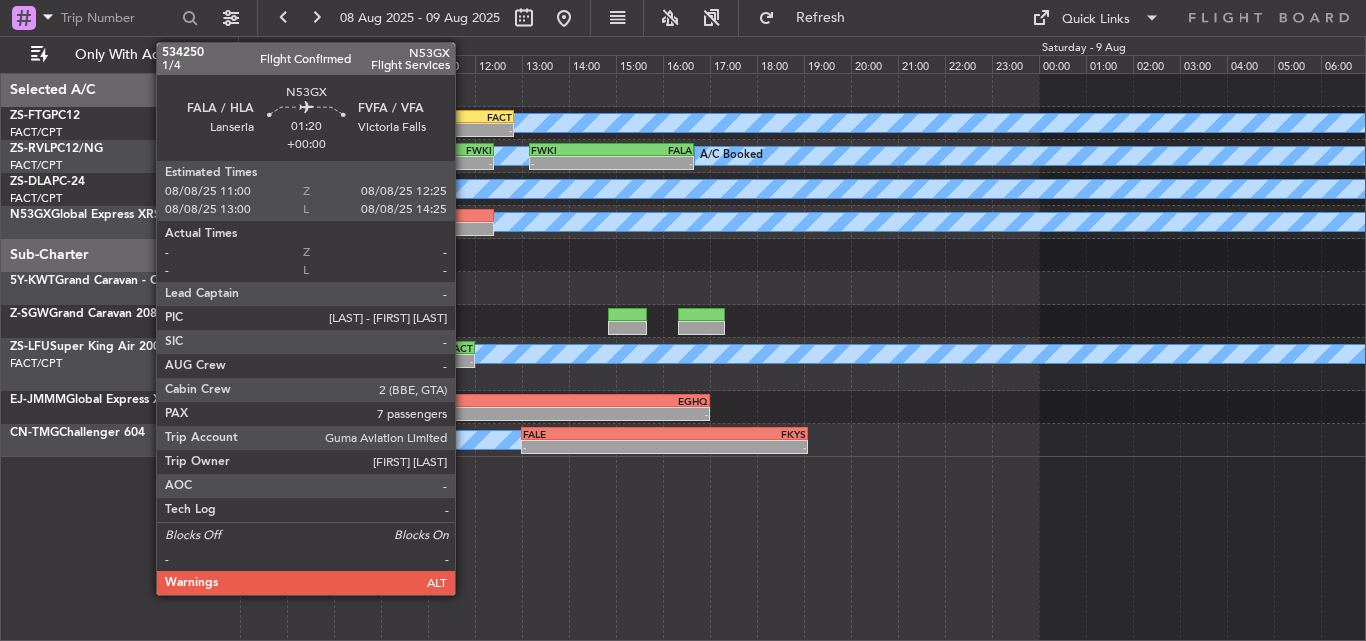 click 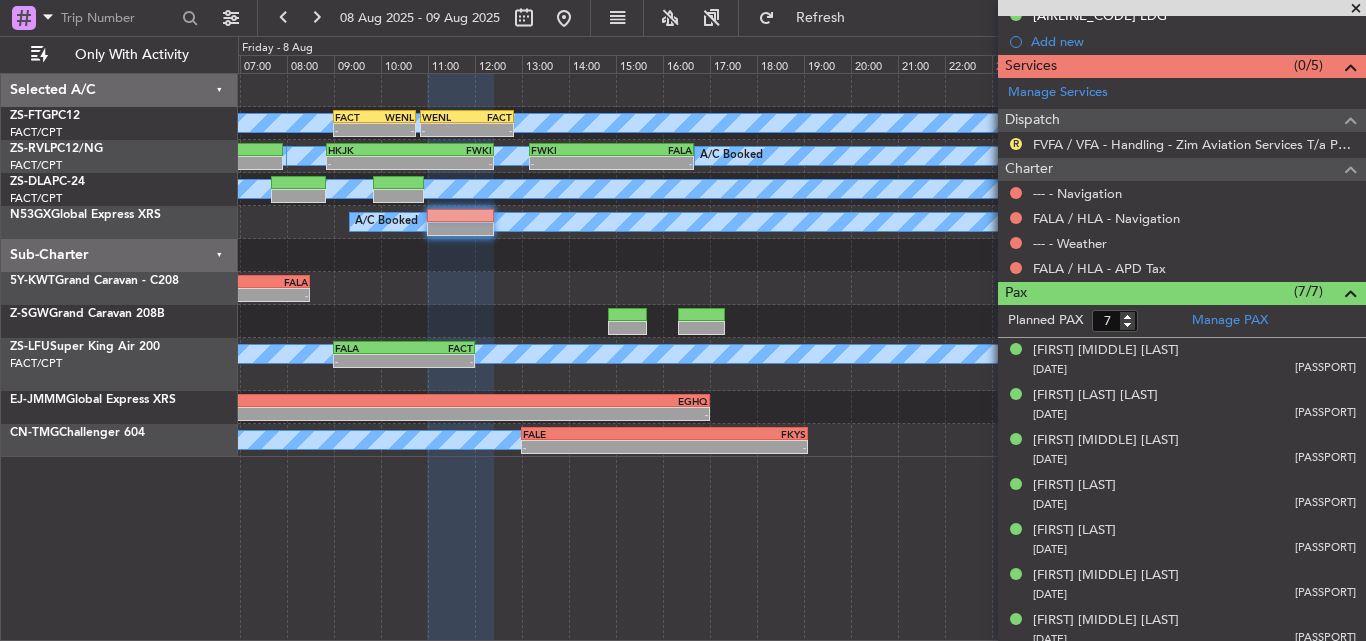 scroll, scrollTop: 661, scrollLeft: 0, axis: vertical 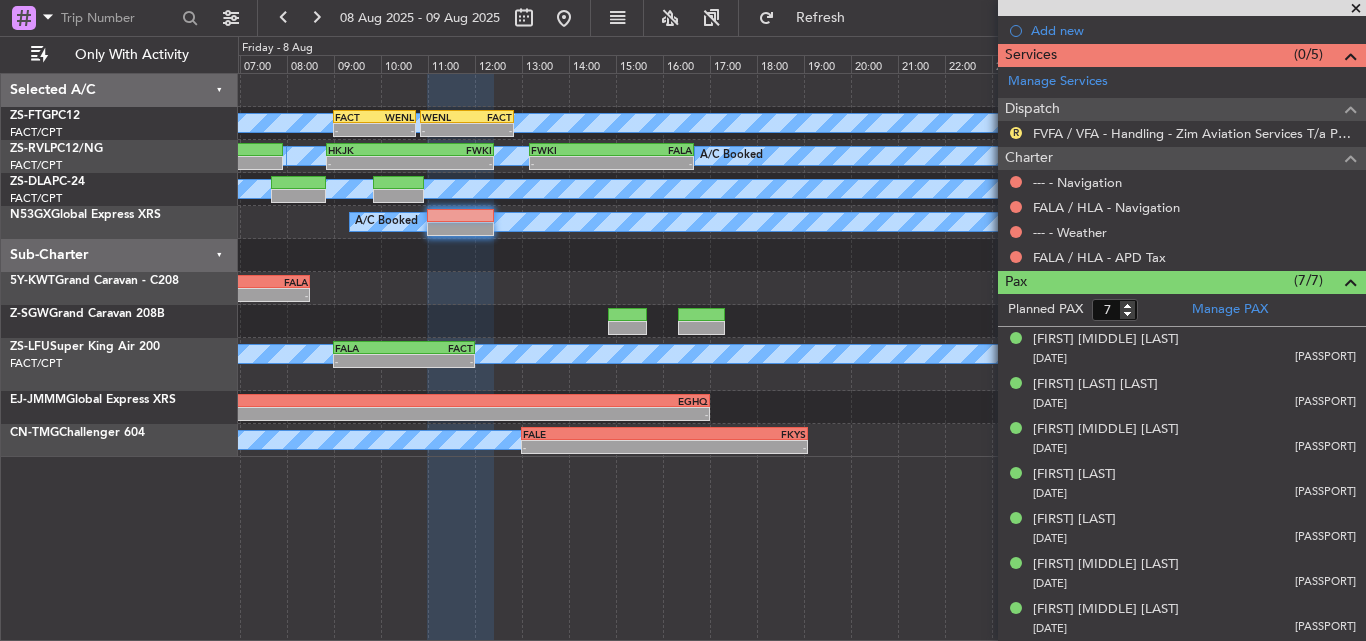 click at bounding box center (1356, 9) 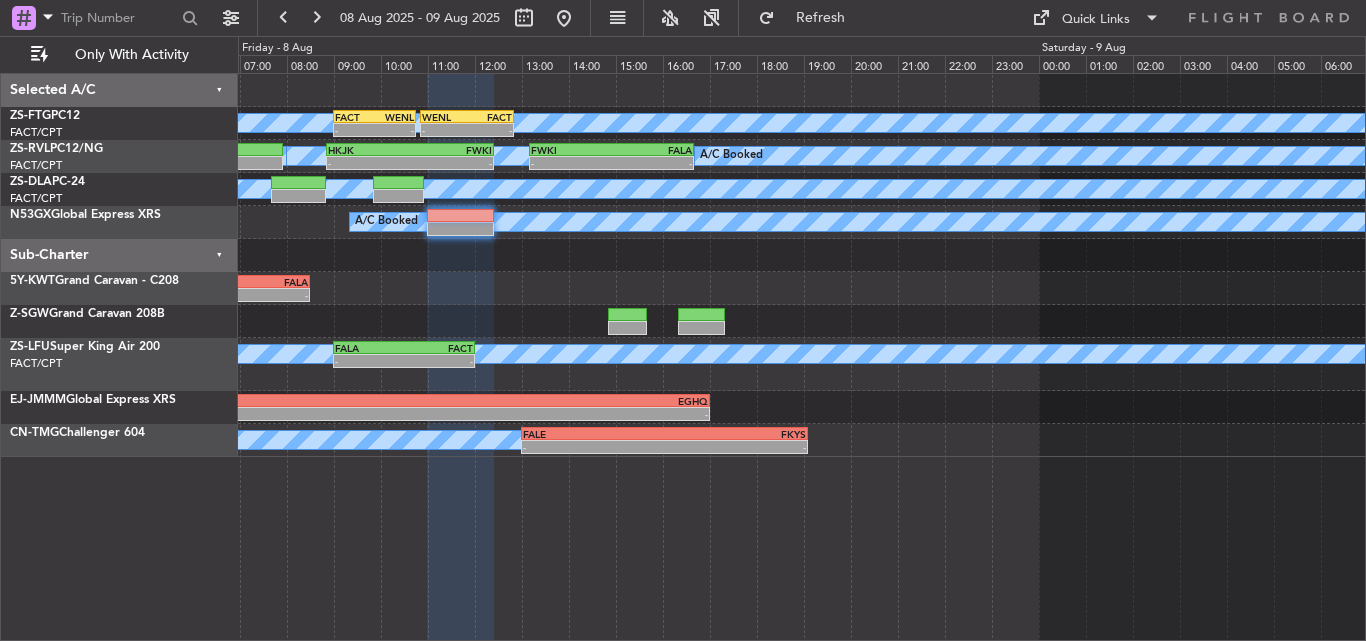 type on "0" 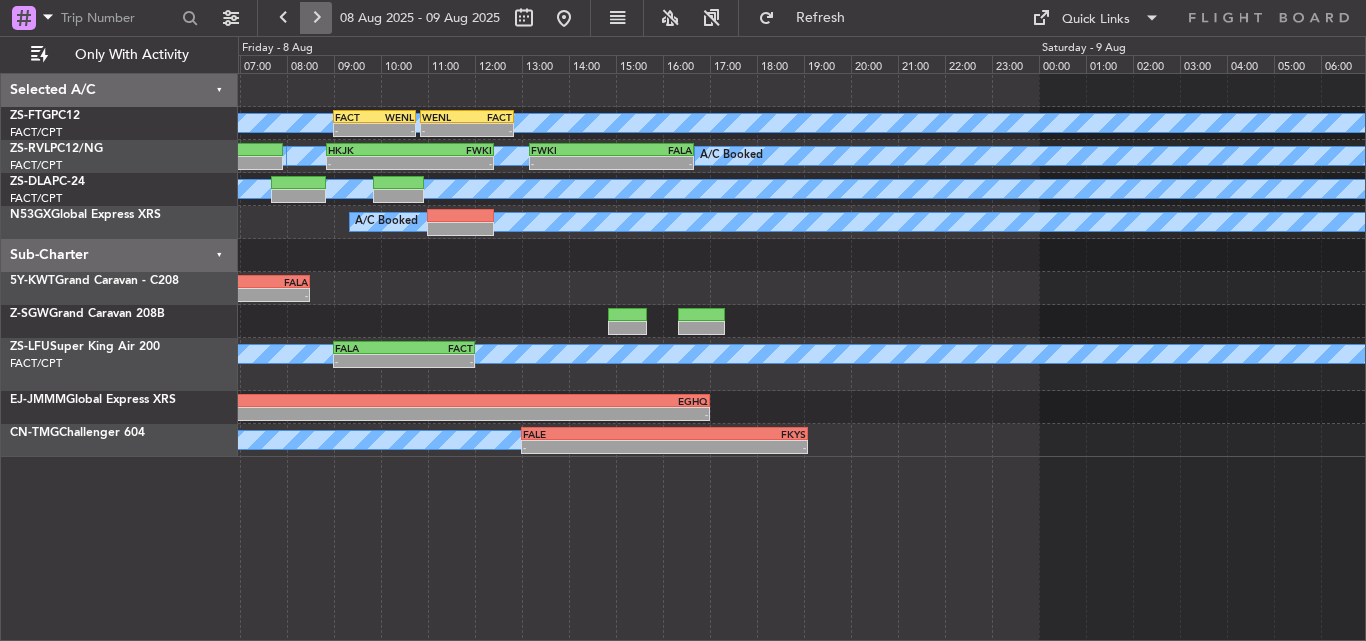 click at bounding box center [316, 18] 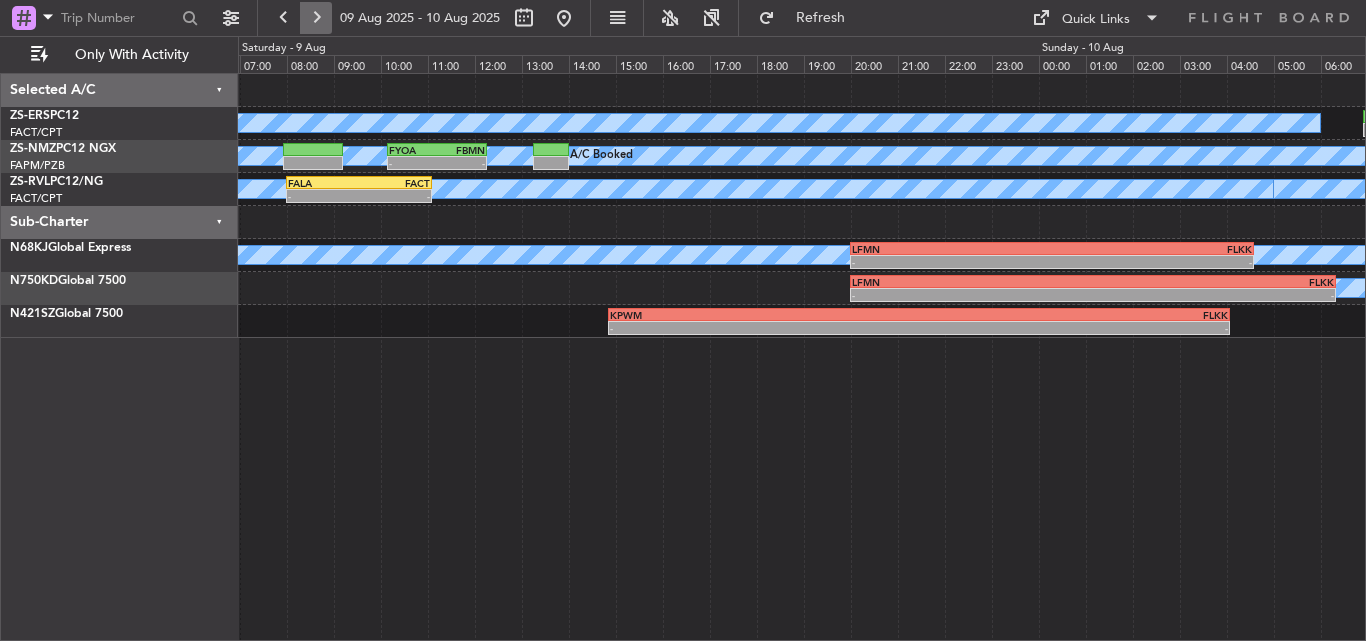 click at bounding box center (316, 18) 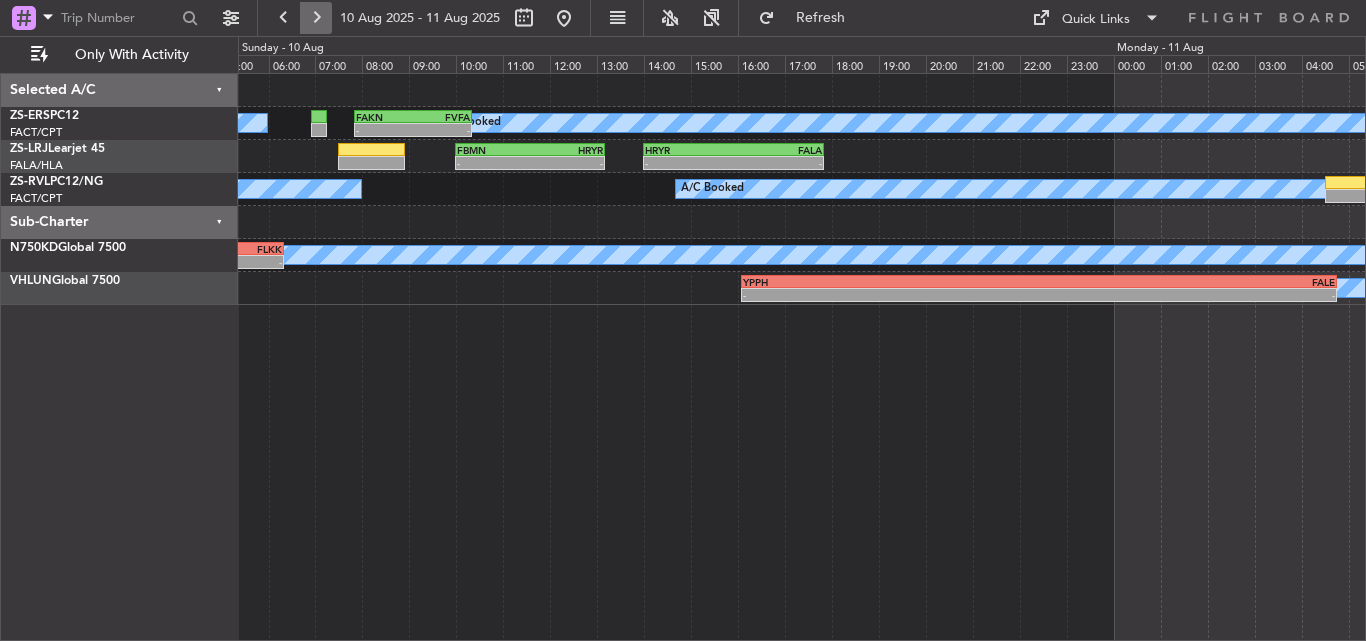 click at bounding box center [316, 18] 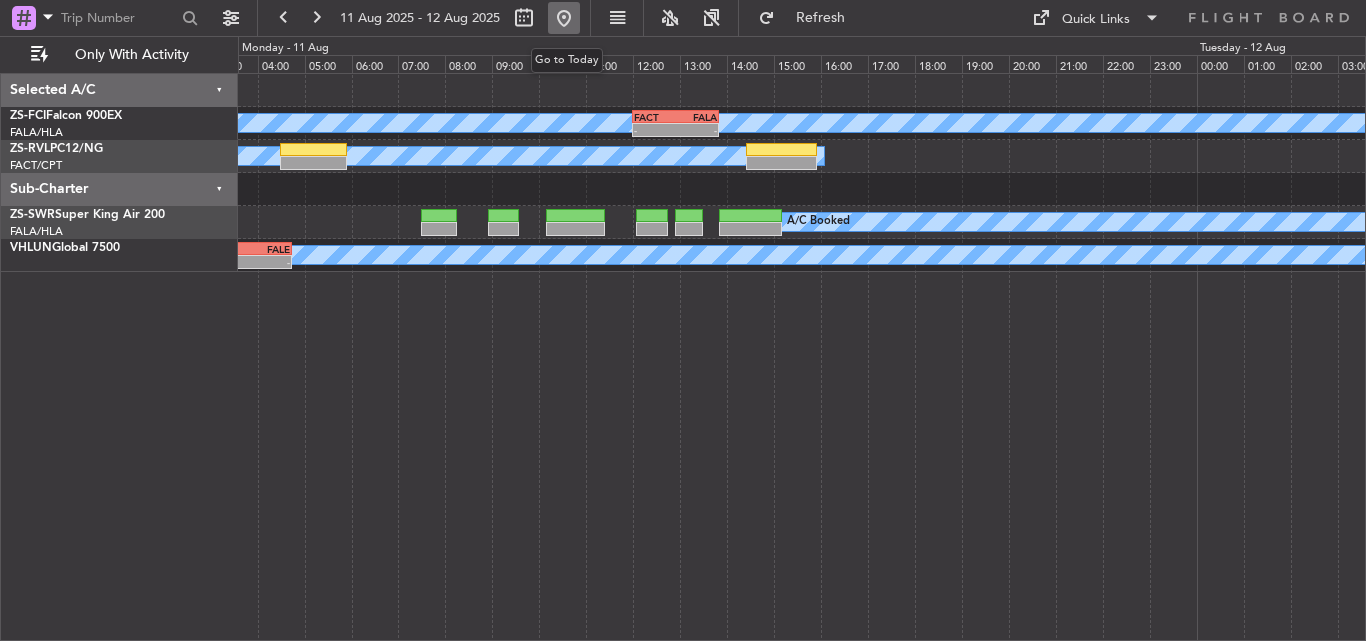 click at bounding box center (564, 18) 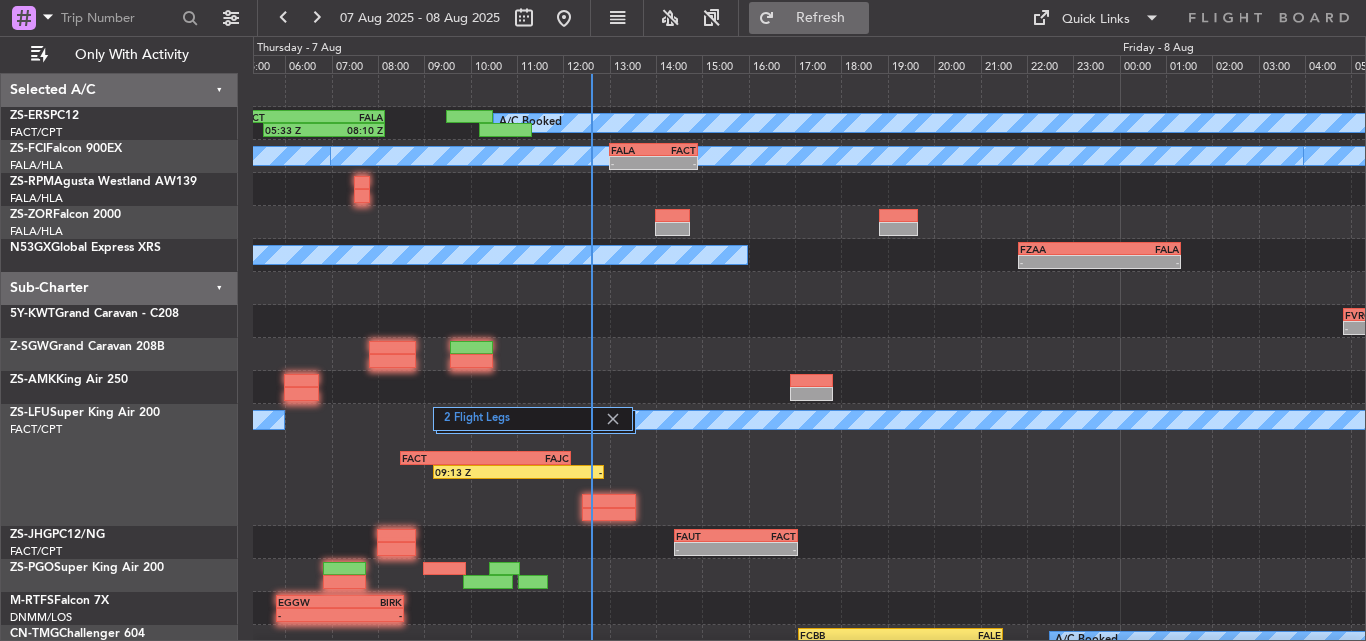 click on "Refresh" 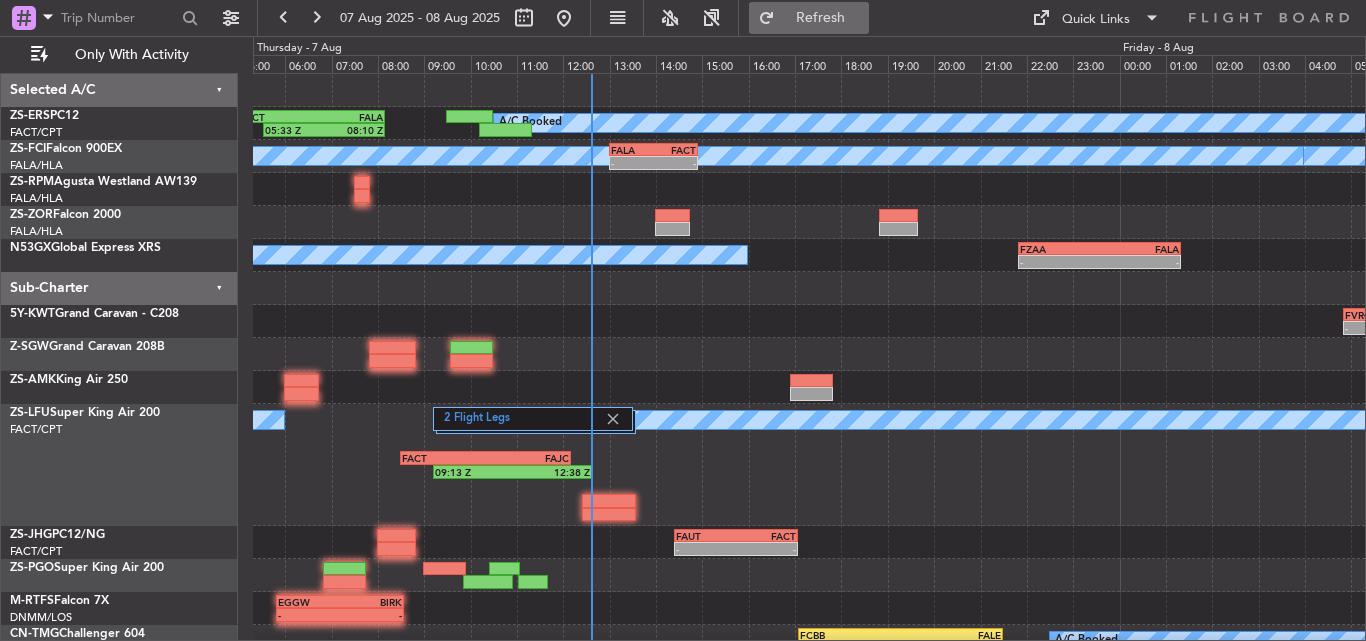click on "Refresh" 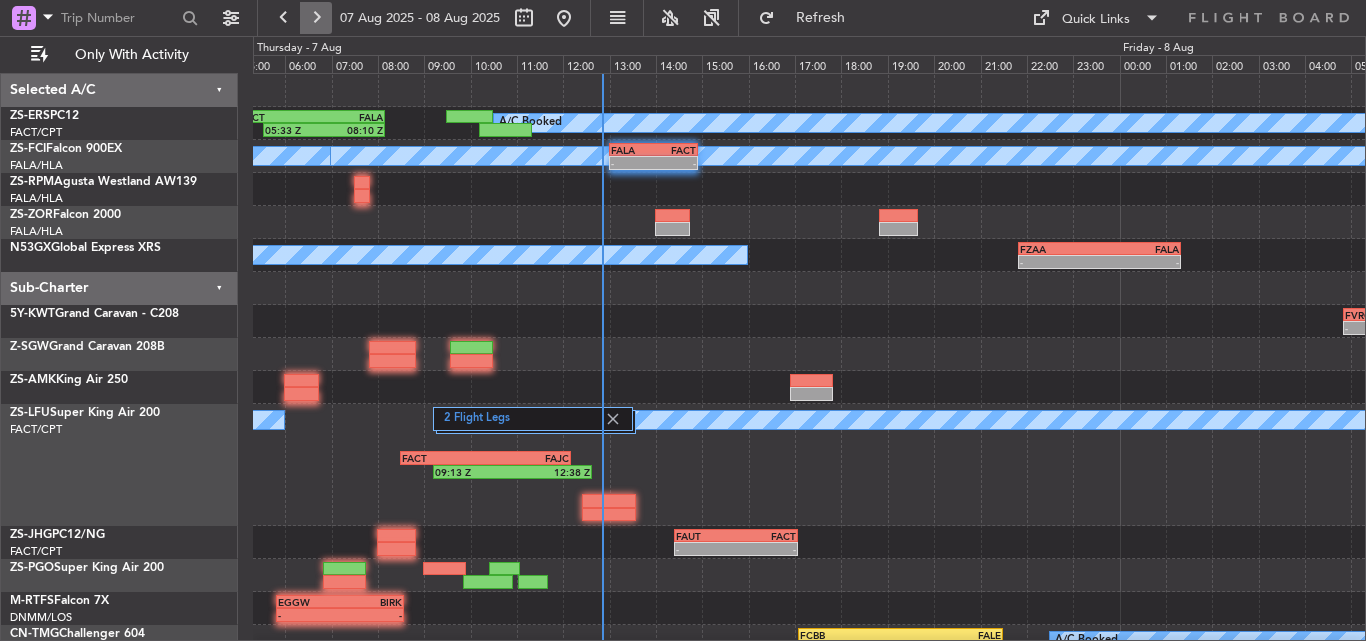 click at bounding box center (316, 18) 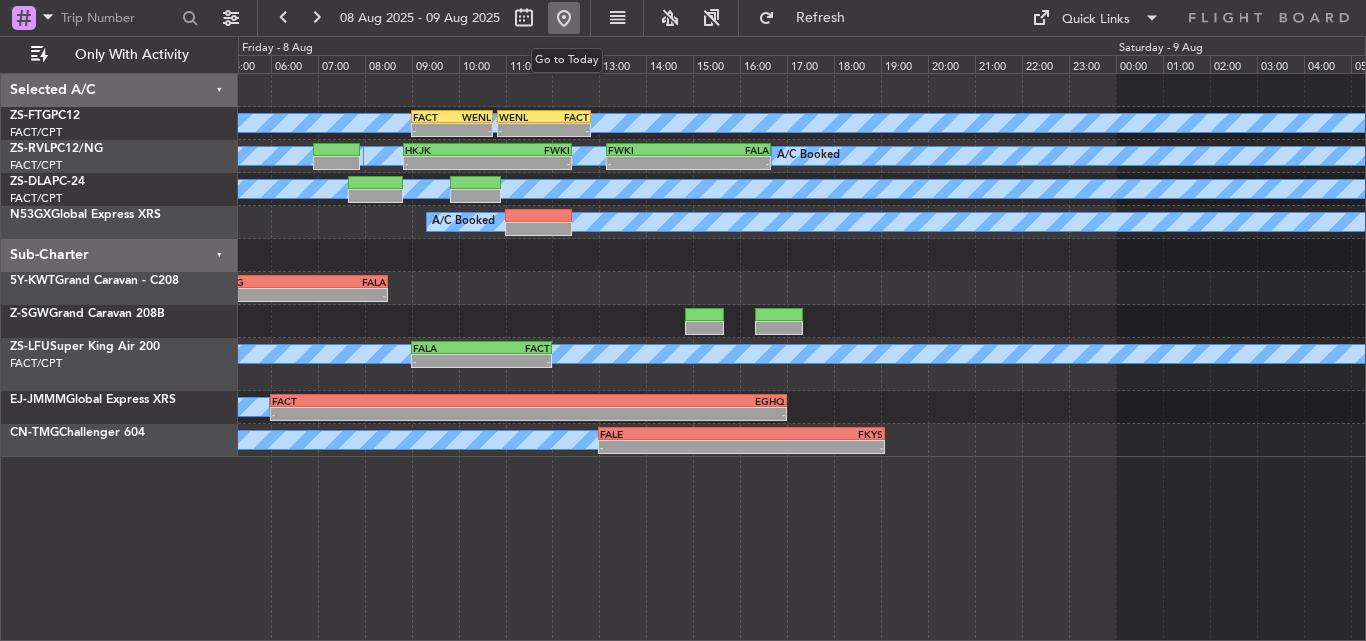 click at bounding box center [564, 18] 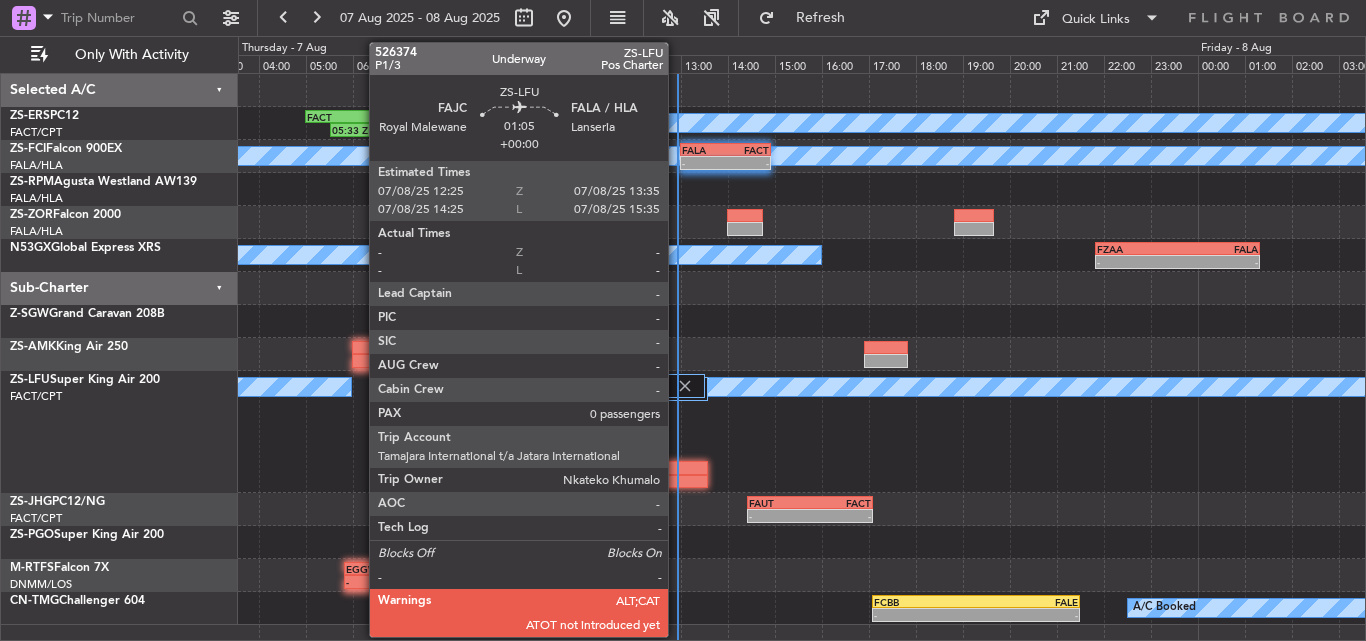 click 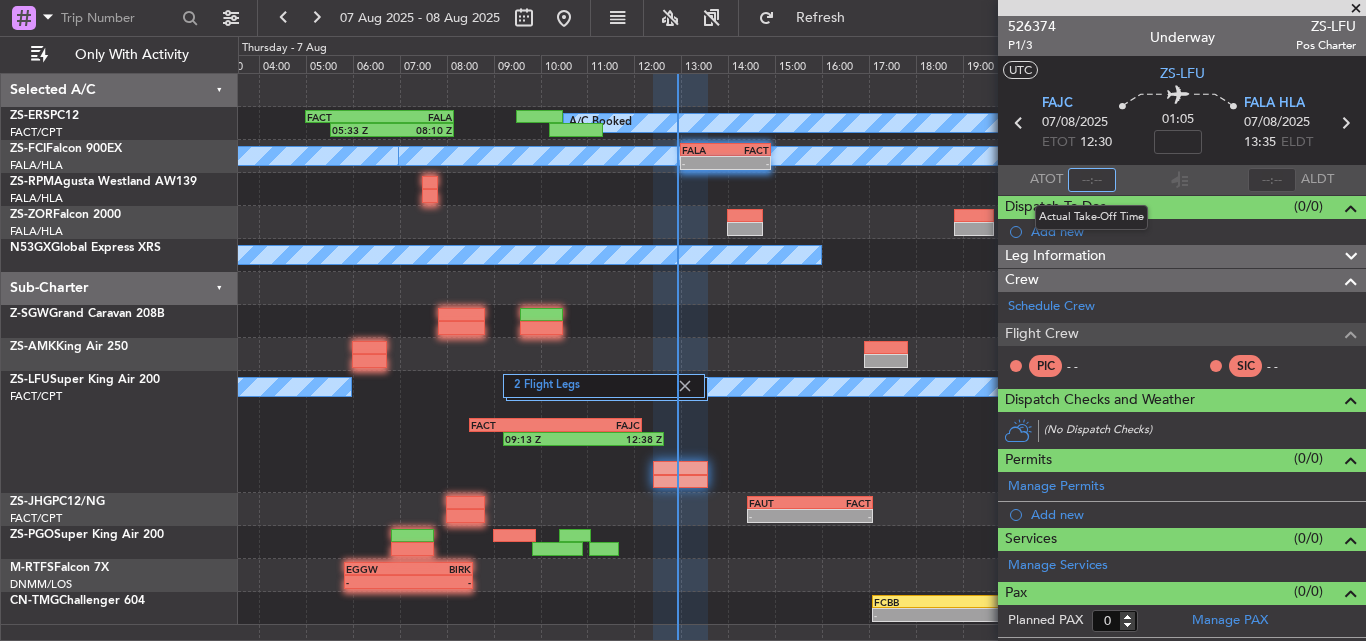 click at bounding box center [1092, 180] 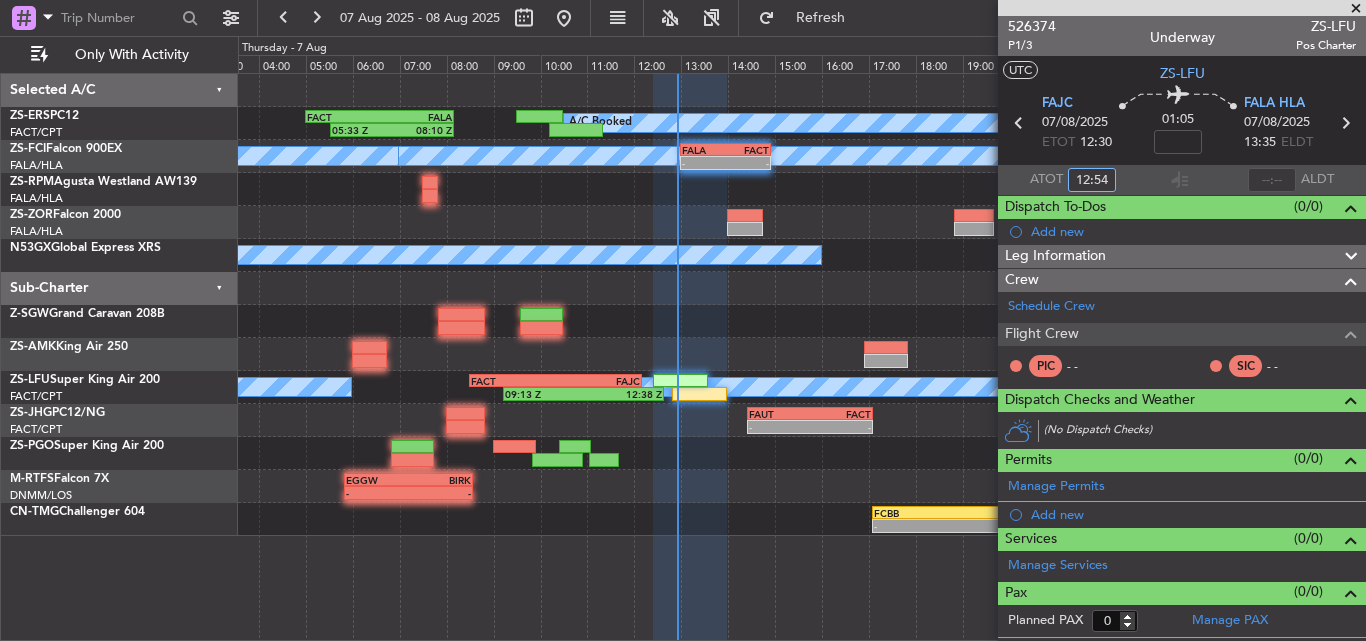 type on "12:54" 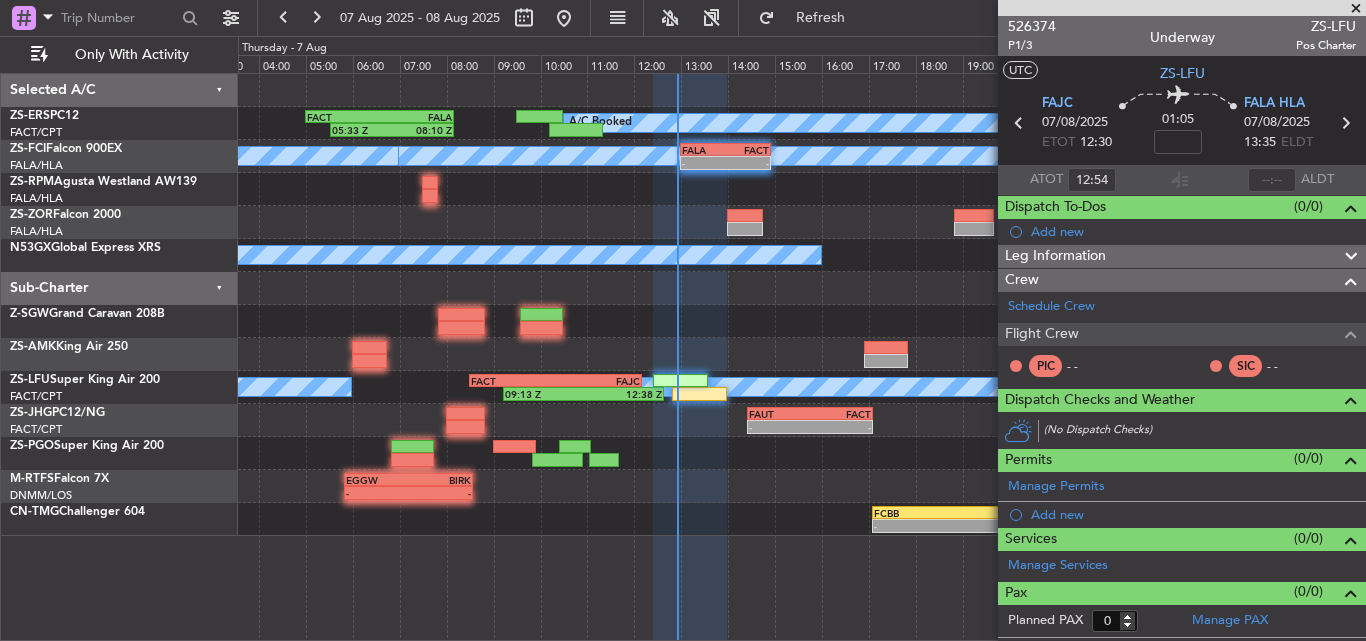 click at bounding box center [1356, 9] 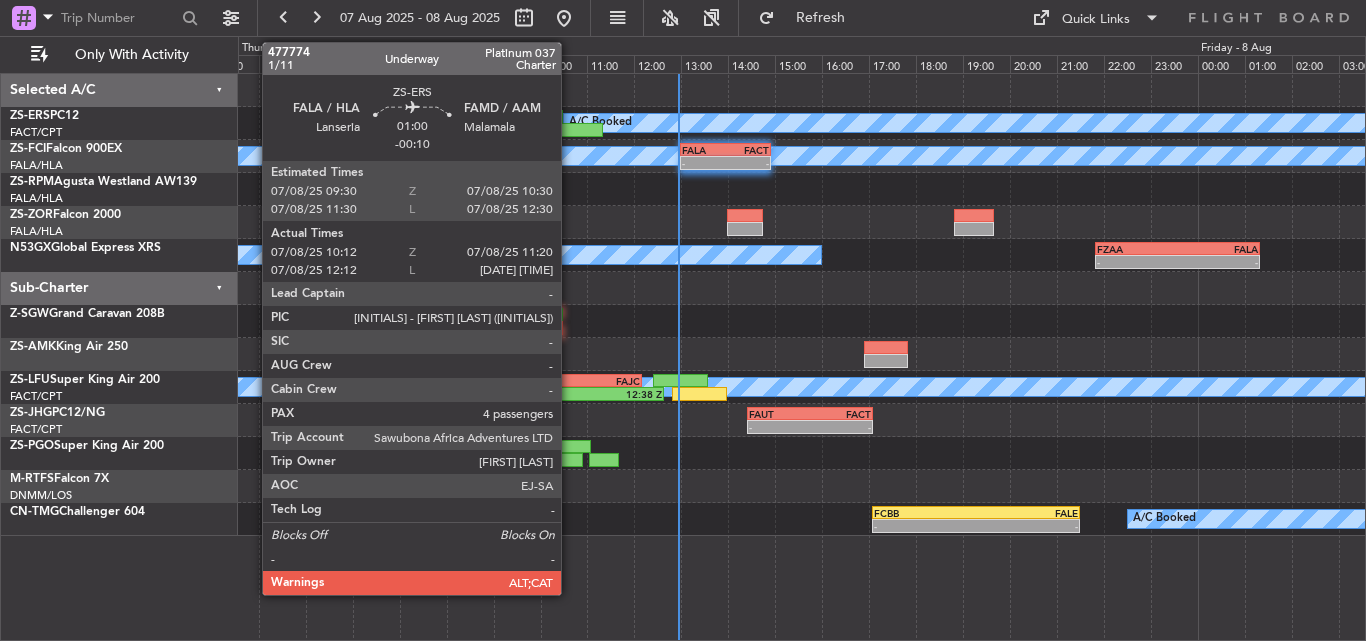 click 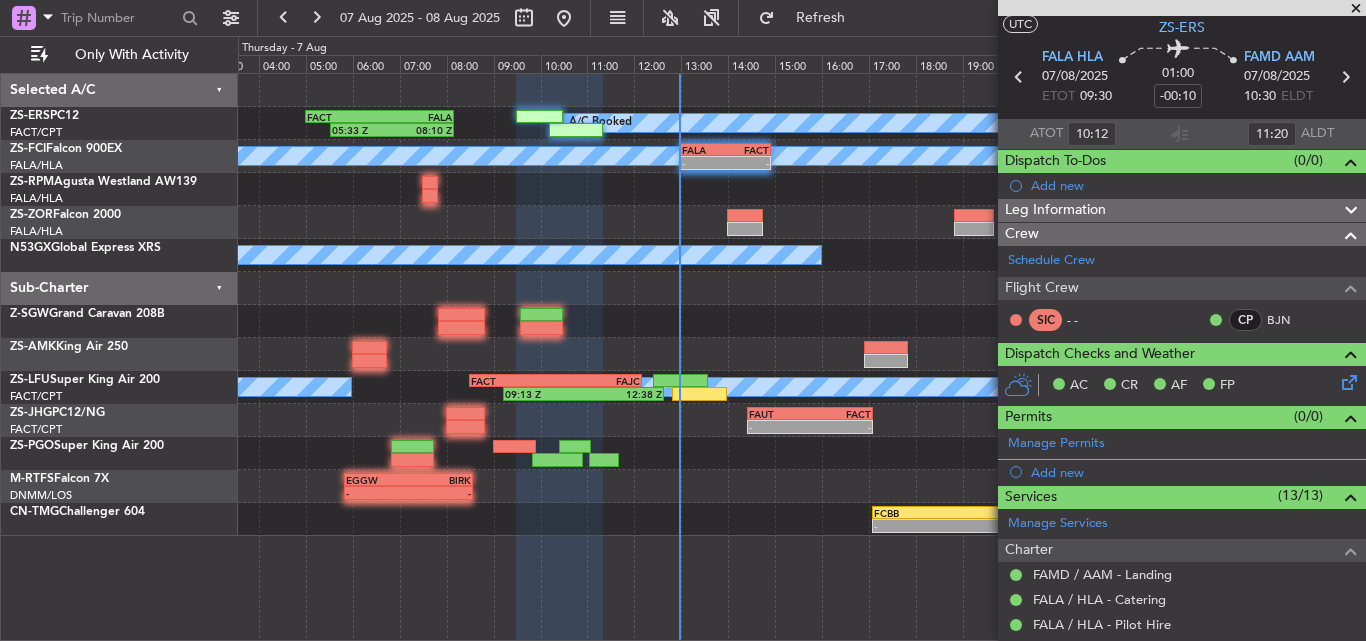 scroll, scrollTop: 0, scrollLeft: 0, axis: both 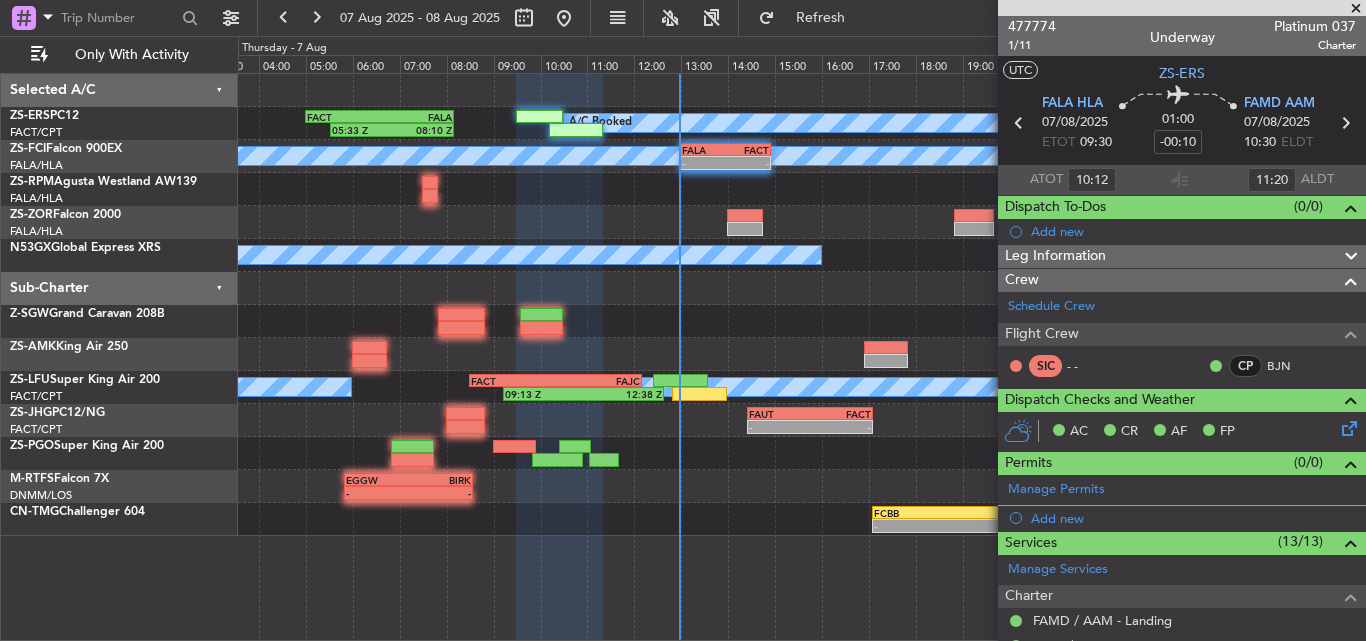 drag, startPoint x: 1365, startPoint y: 5, endPoint x: 1339, endPoint y: 19, distance: 29.529646 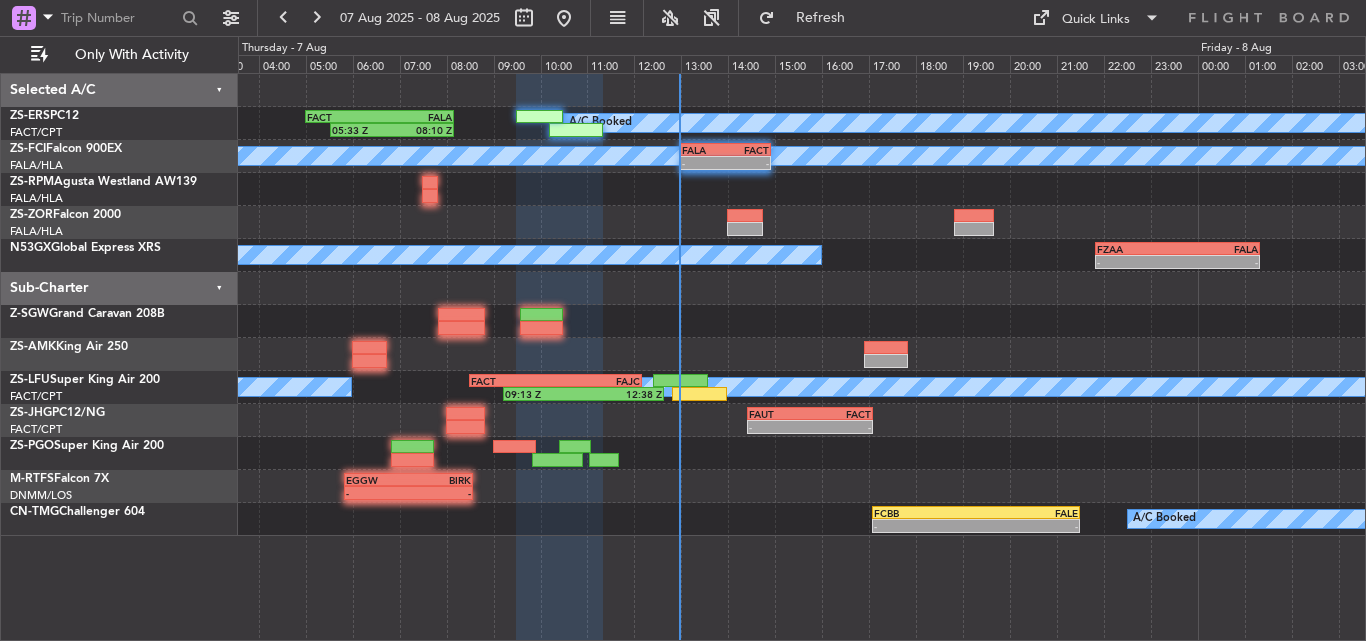 type on "0" 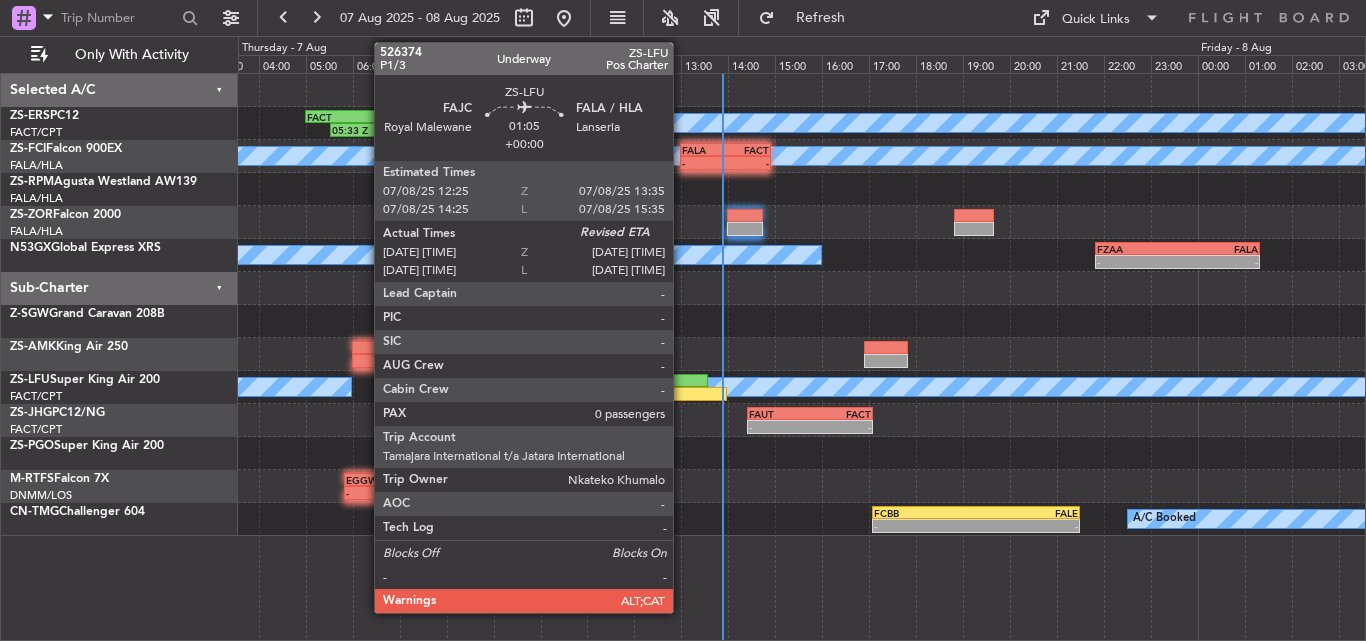 click 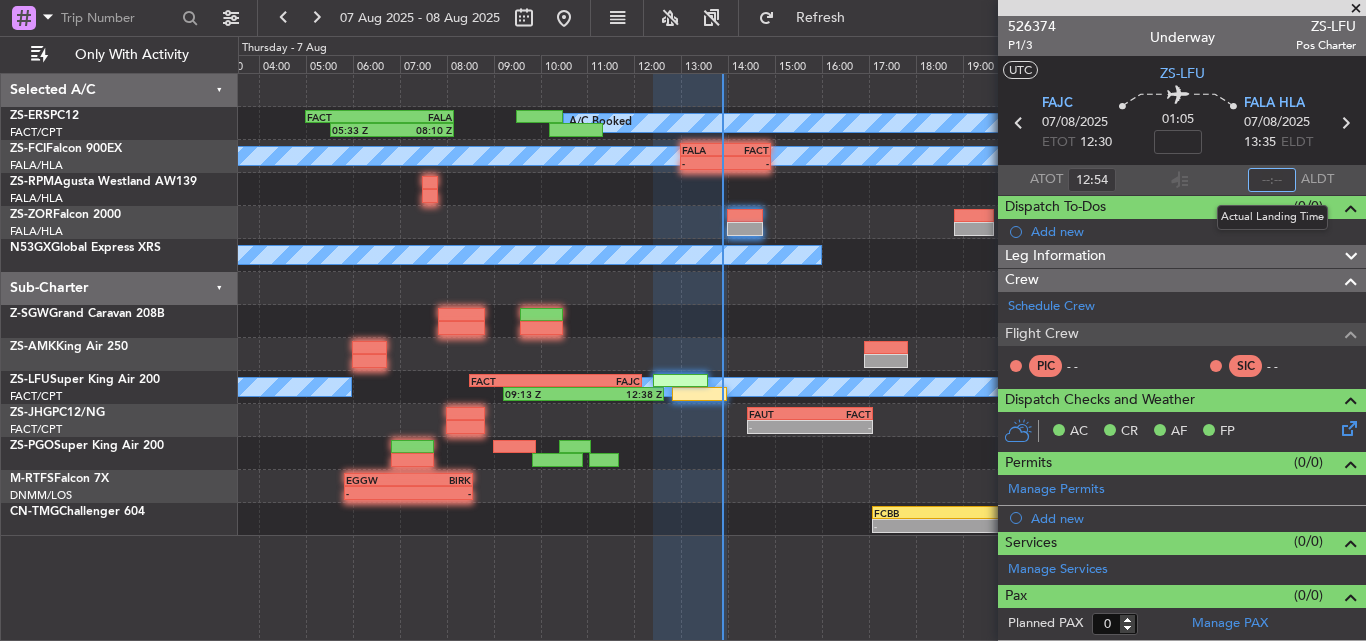 click at bounding box center [1272, 180] 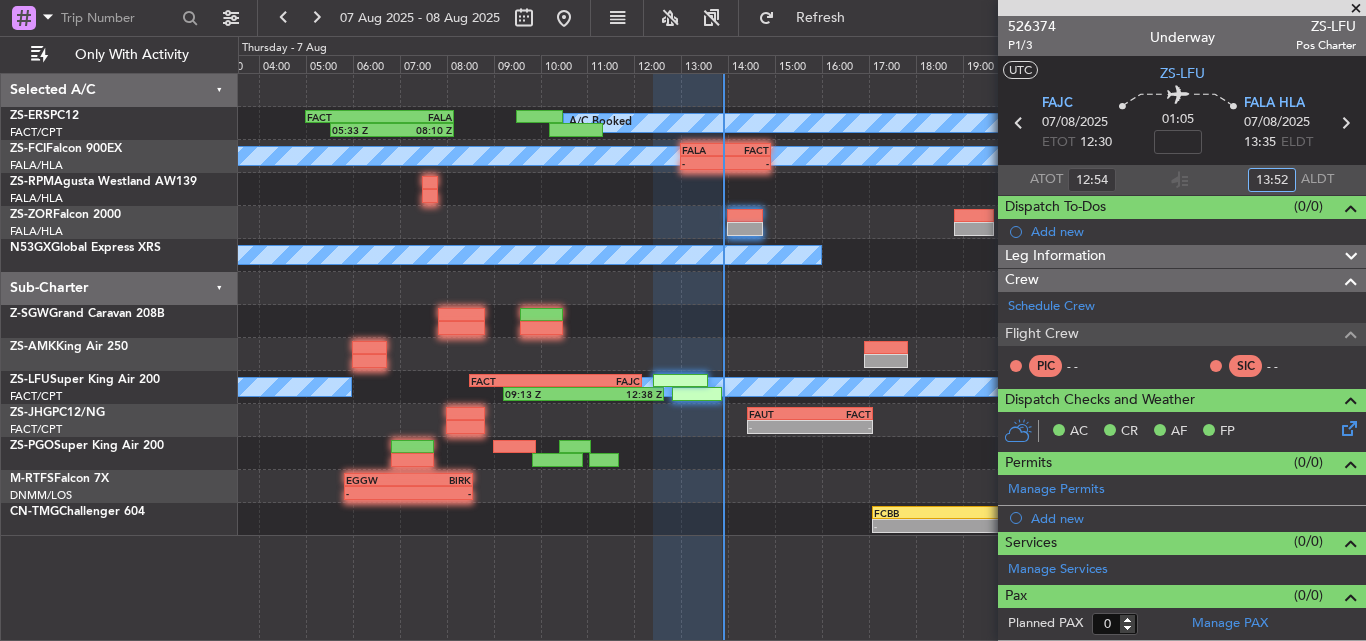 type on "13:52" 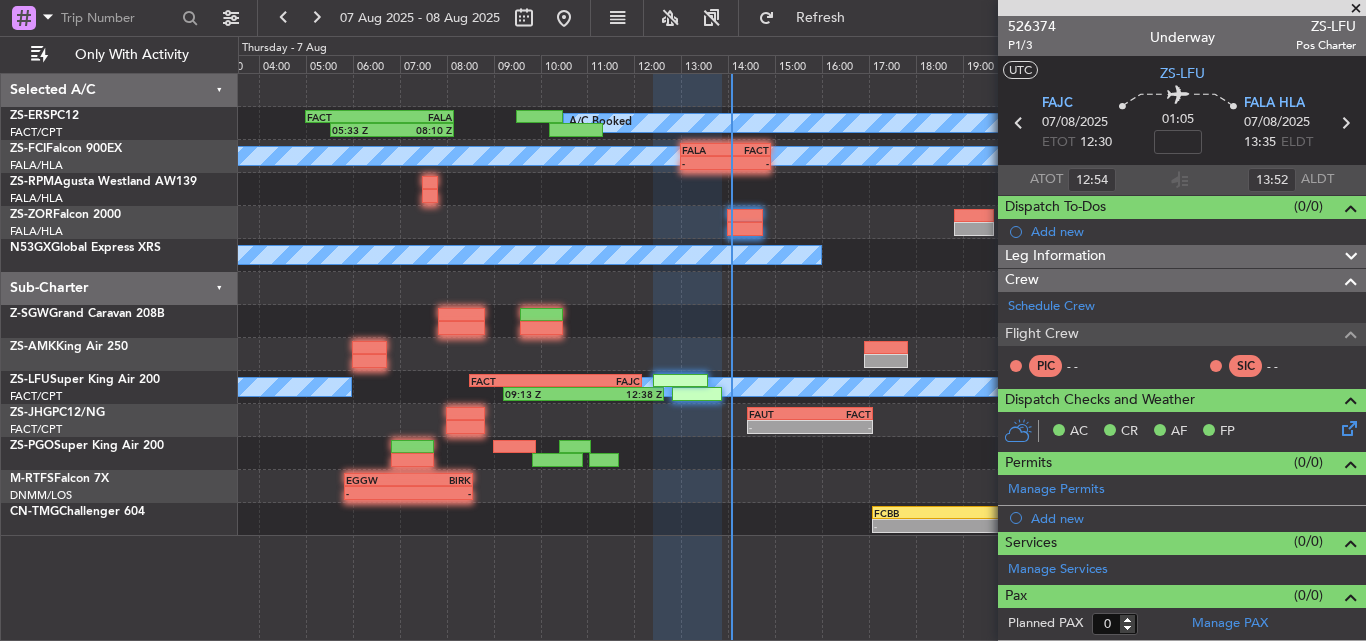 click at bounding box center [1356, 9] 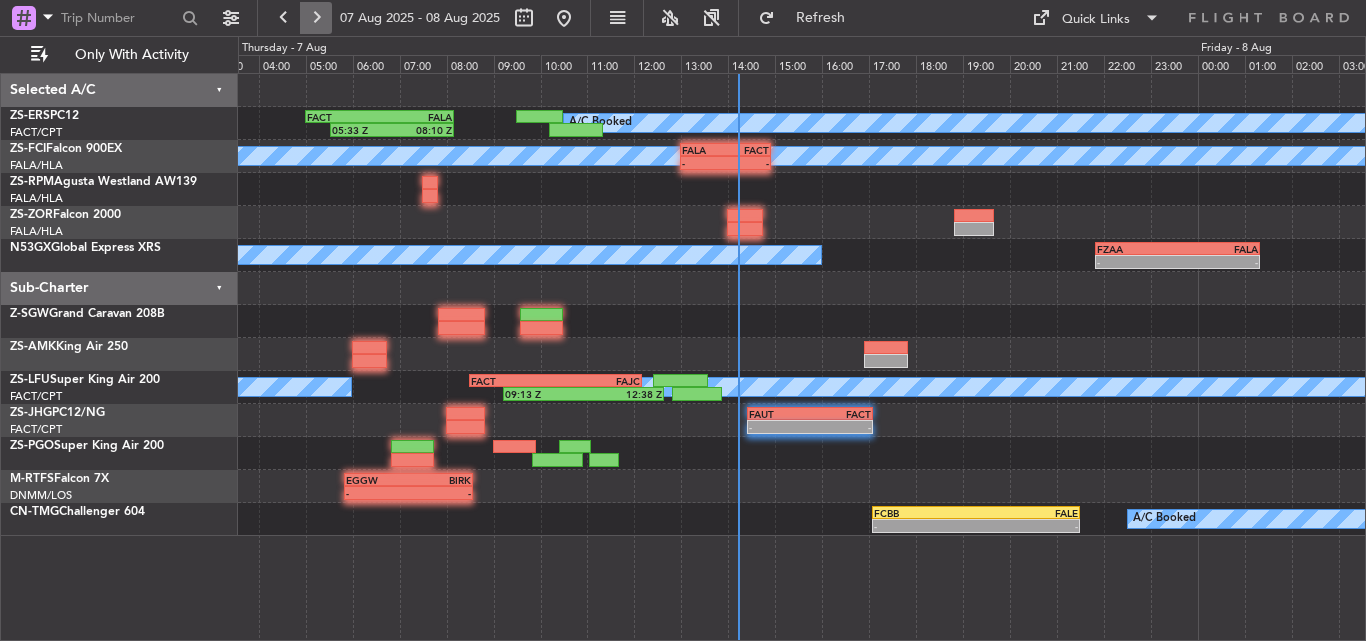 click at bounding box center (316, 18) 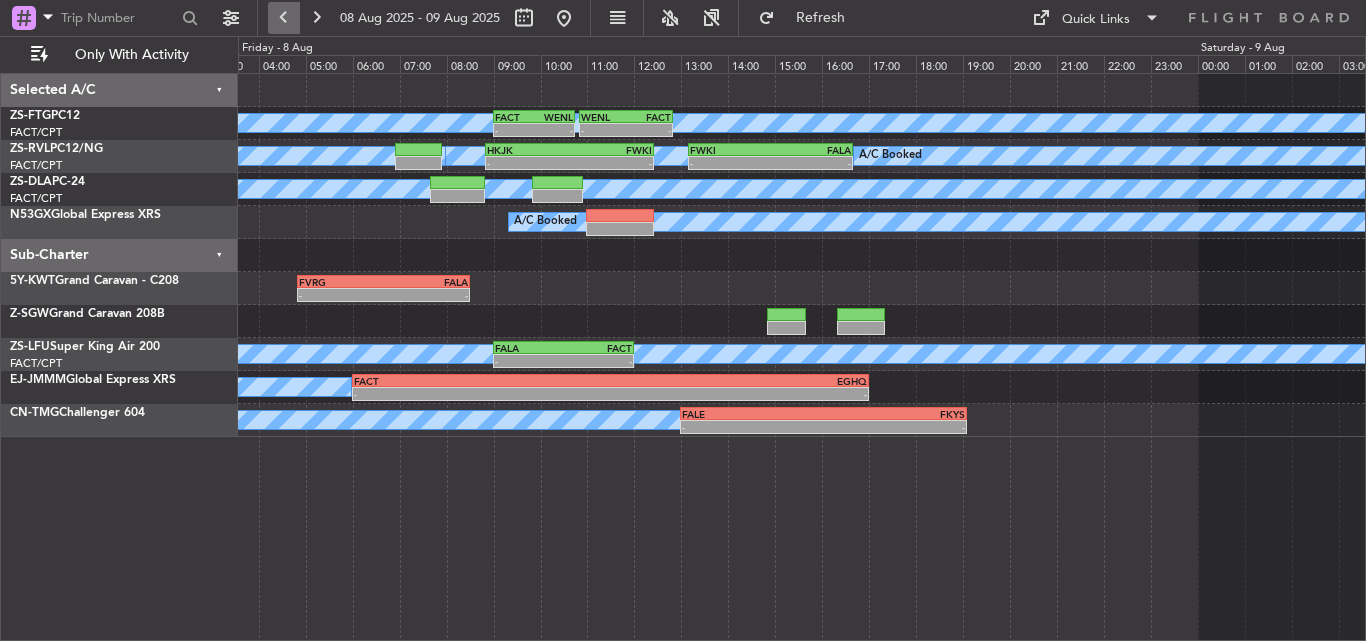 click at bounding box center [284, 18] 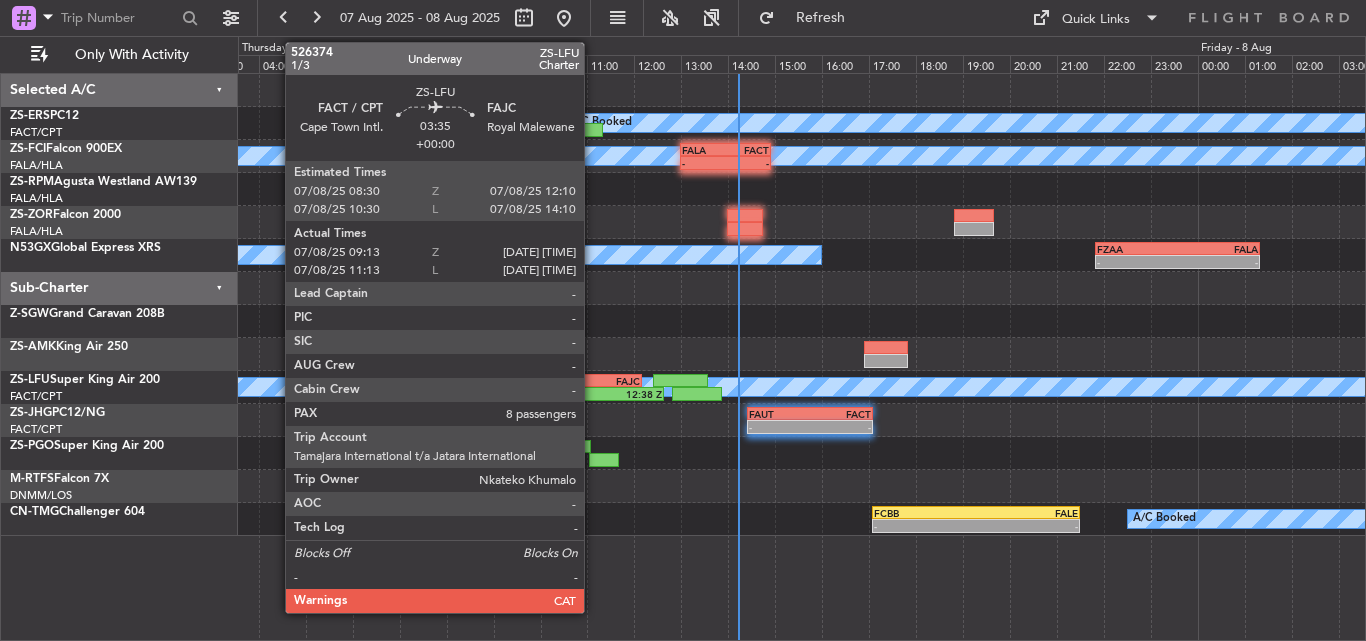 click on "12:38 Z" 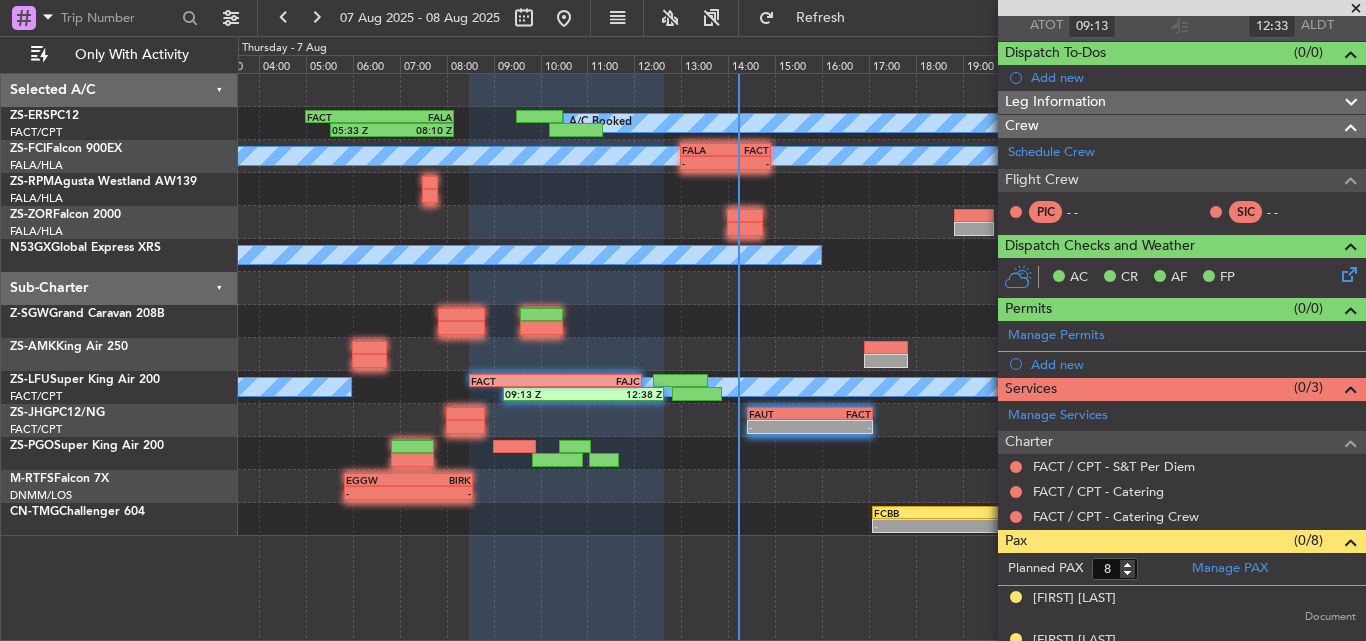 scroll, scrollTop: 0, scrollLeft: 0, axis: both 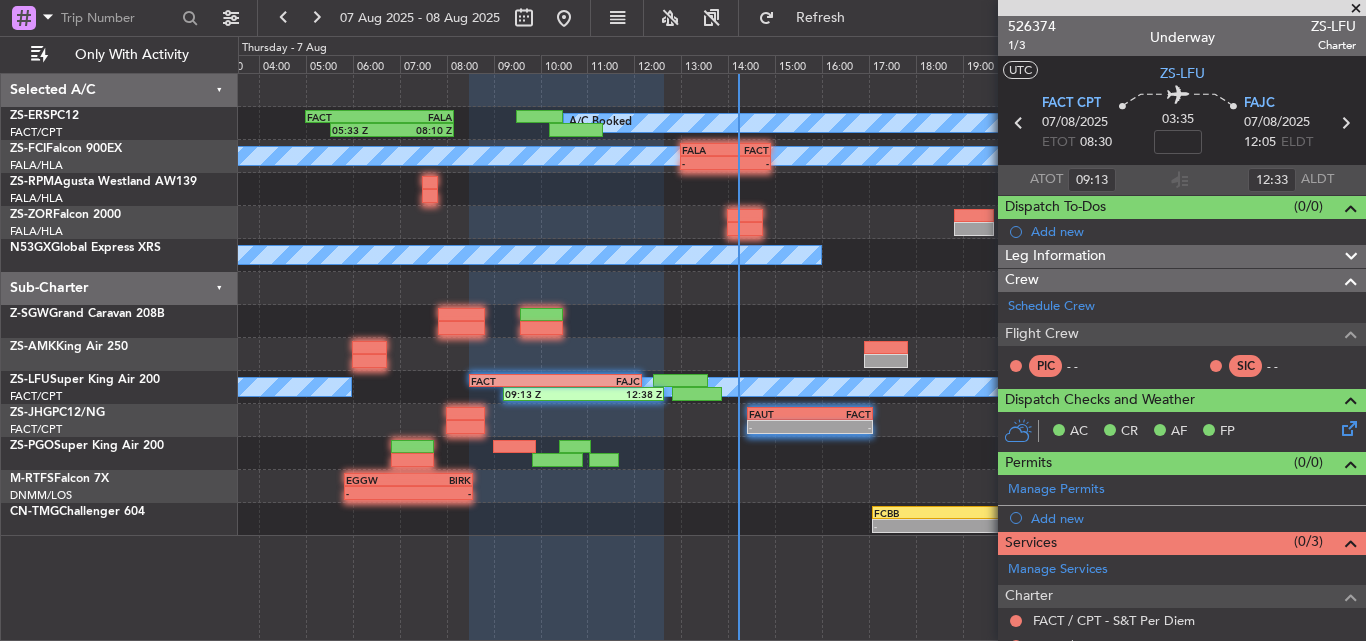 click at bounding box center (1356, 9) 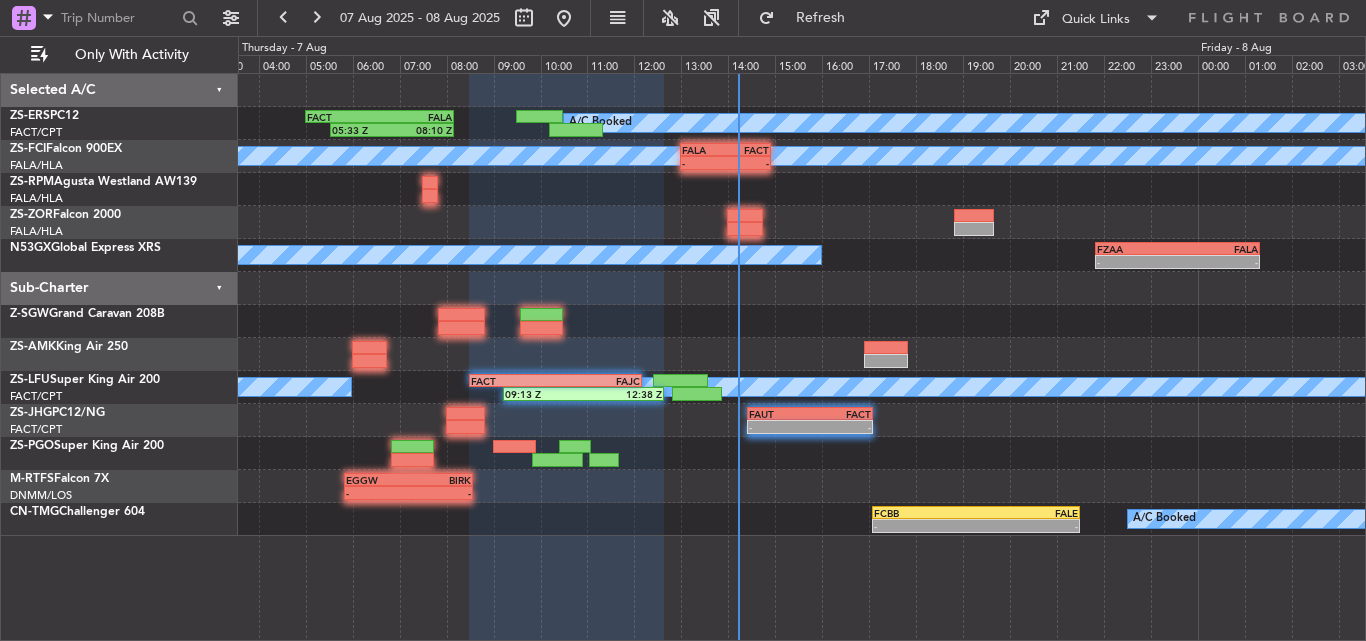 type on "0" 